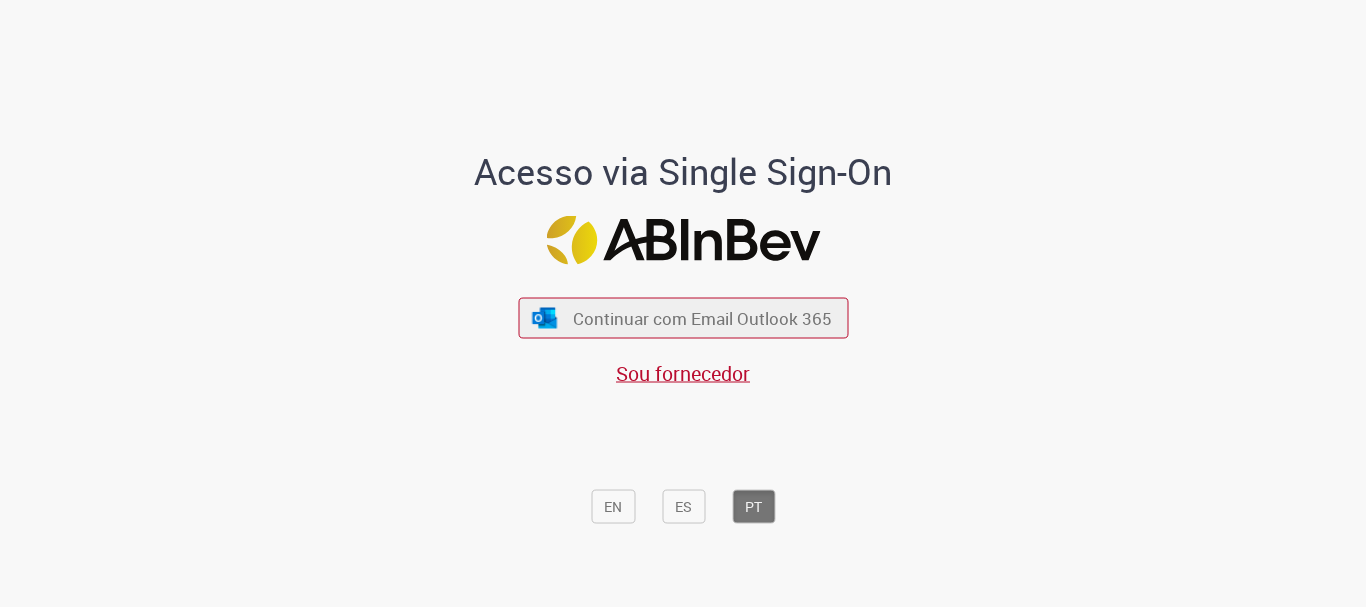 scroll, scrollTop: 0, scrollLeft: 0, axis: both 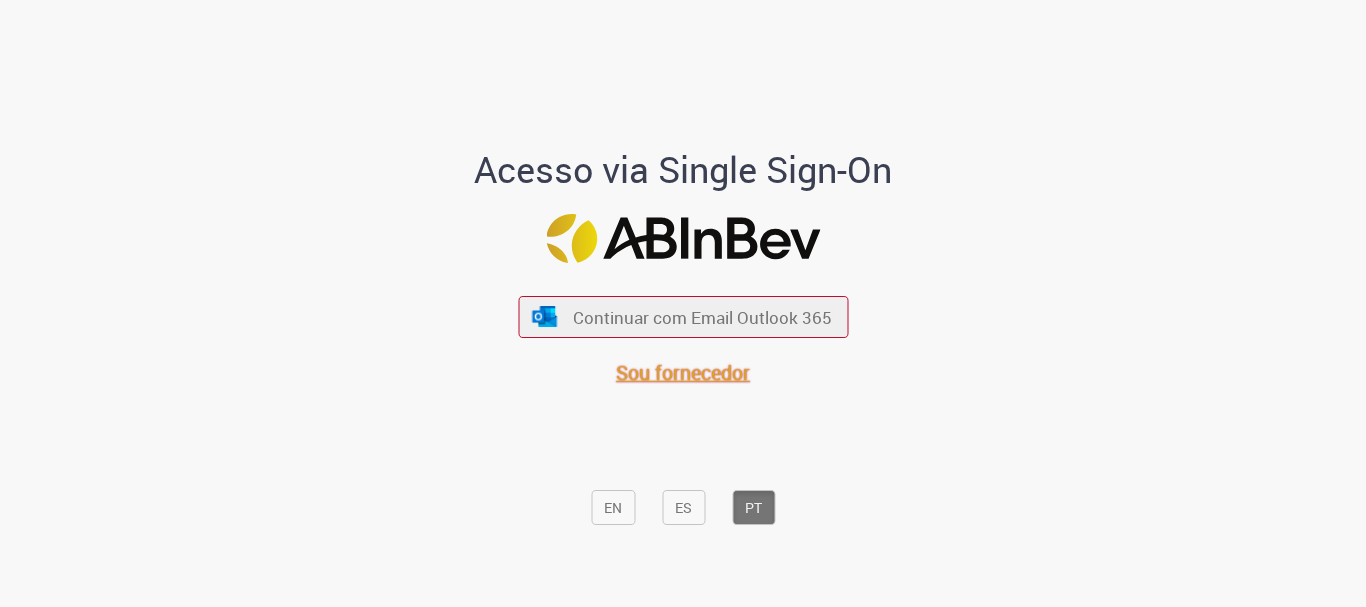click on "Sou fornecedor" at bounding box center [683, 372] 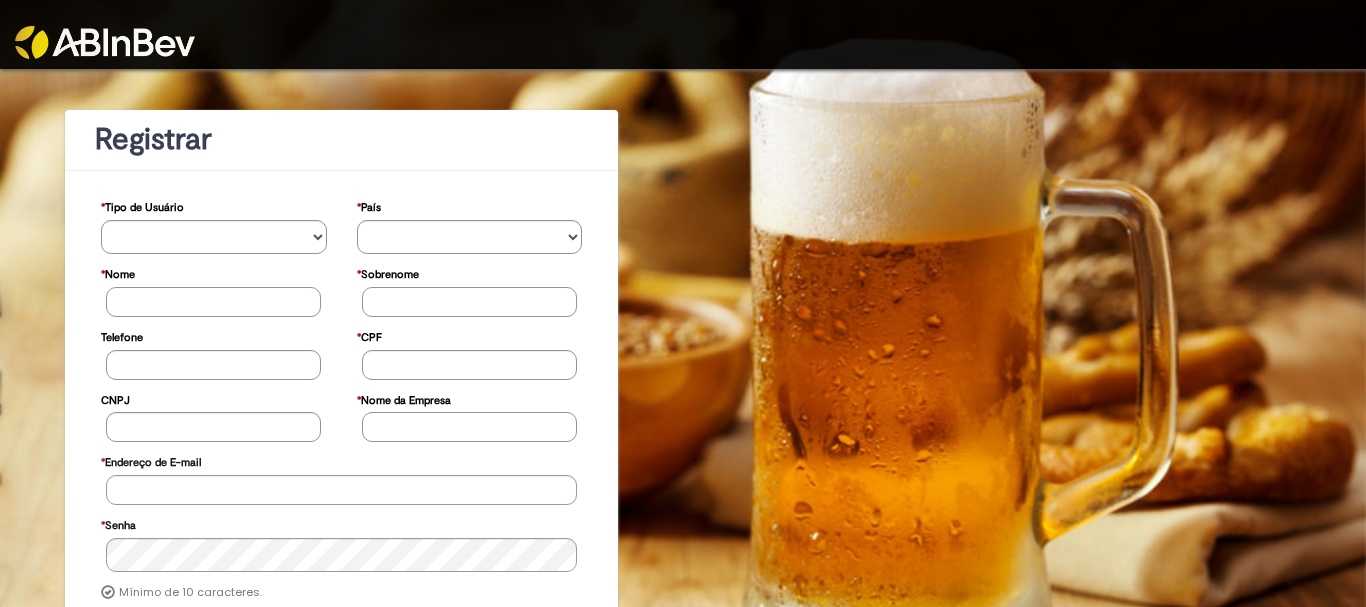 scroll, scrollTop: 0, scrollLeft: 0, axis: both 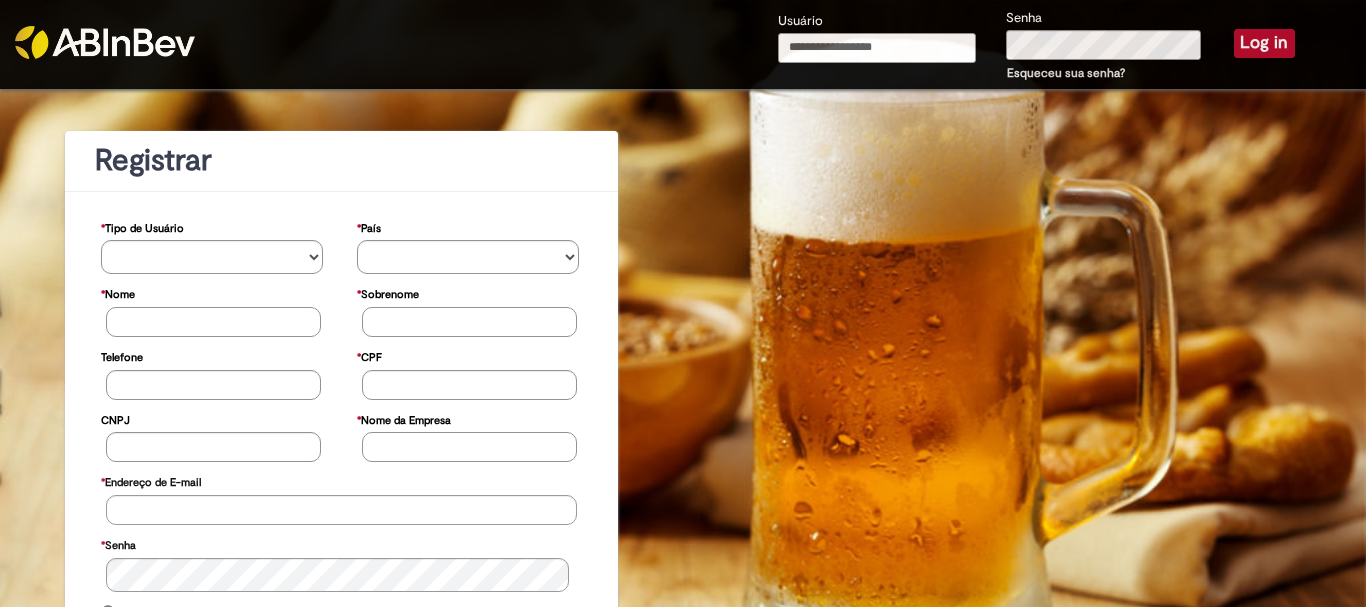 click on "Usuário" at bounding box center (877, 48) 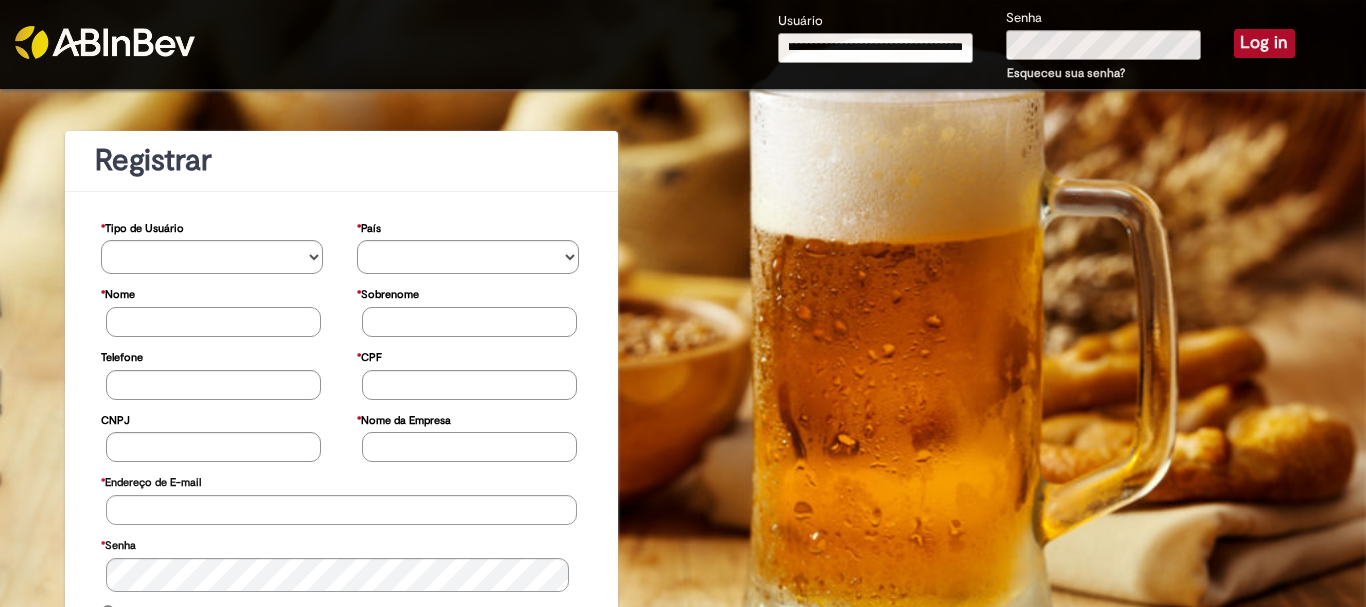 scroll, scrollTop: 0, scrollLeft: 53, axis: horizontal 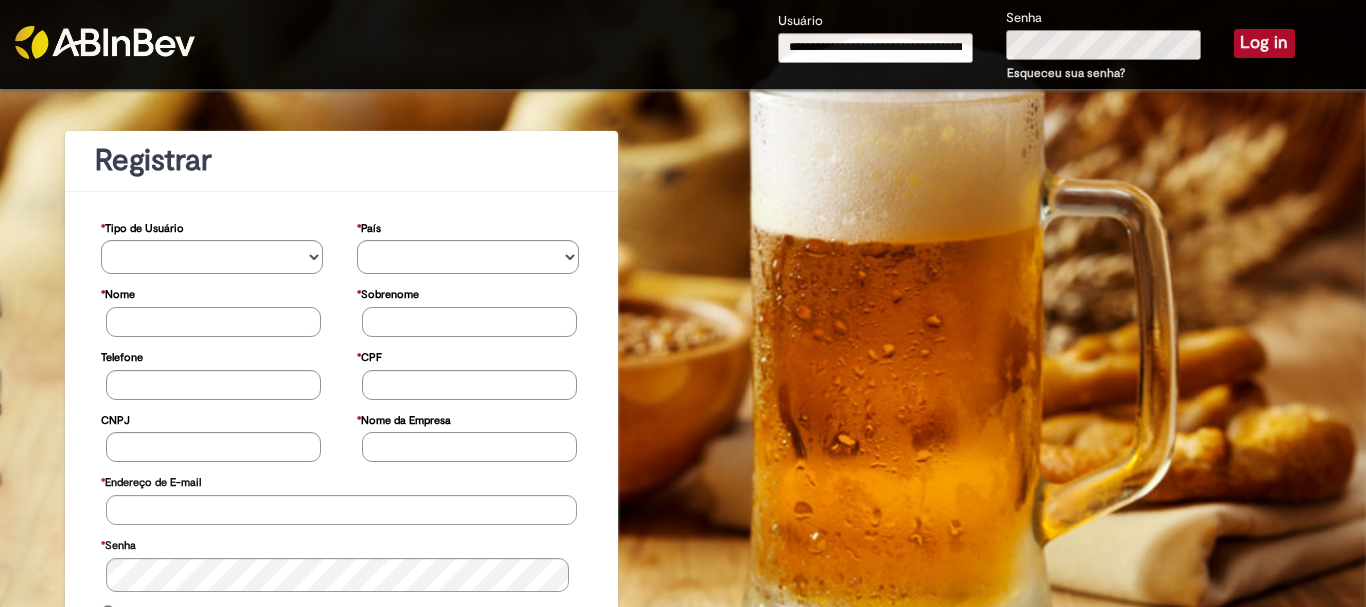 click on "Log in" at bounding box center [1264, 43] 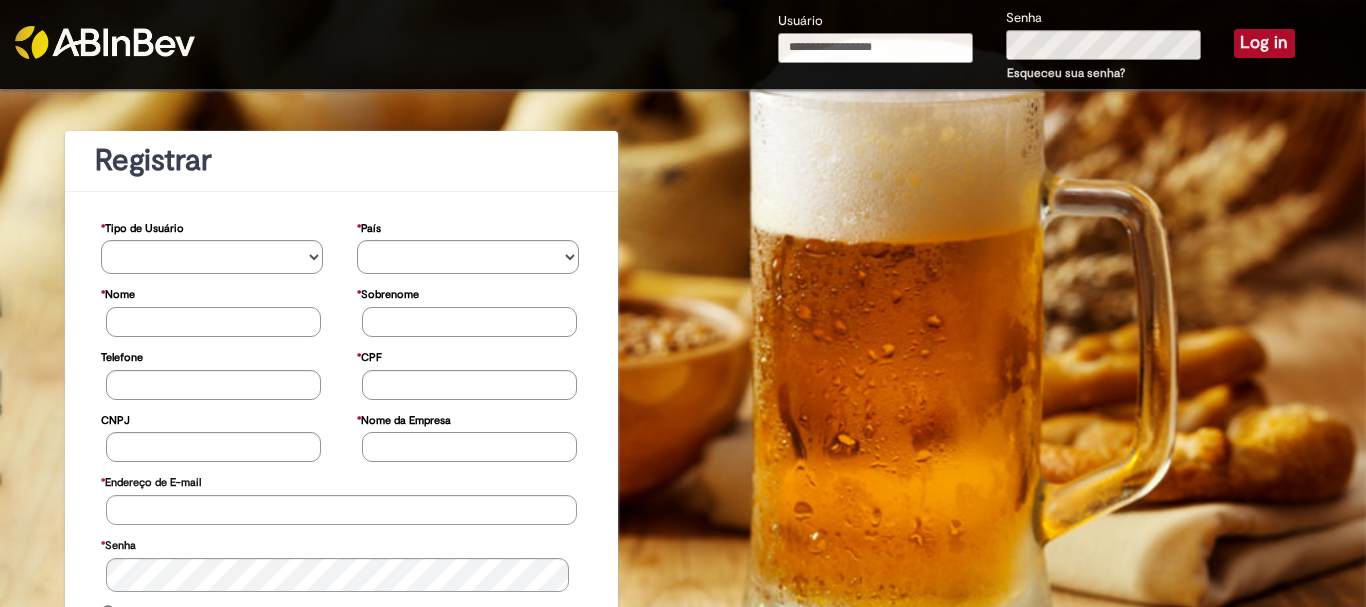scroll, scrollTop: 0, scrollLeft: 0, axis: both 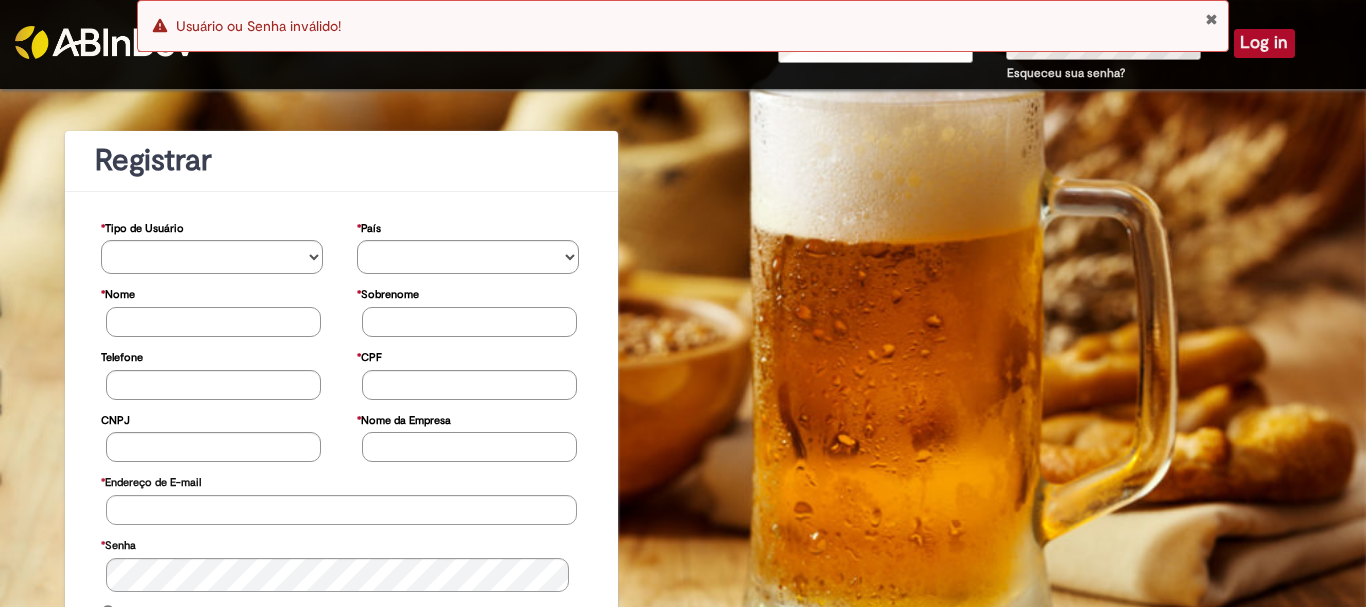click at bounding box center (1211, 19) 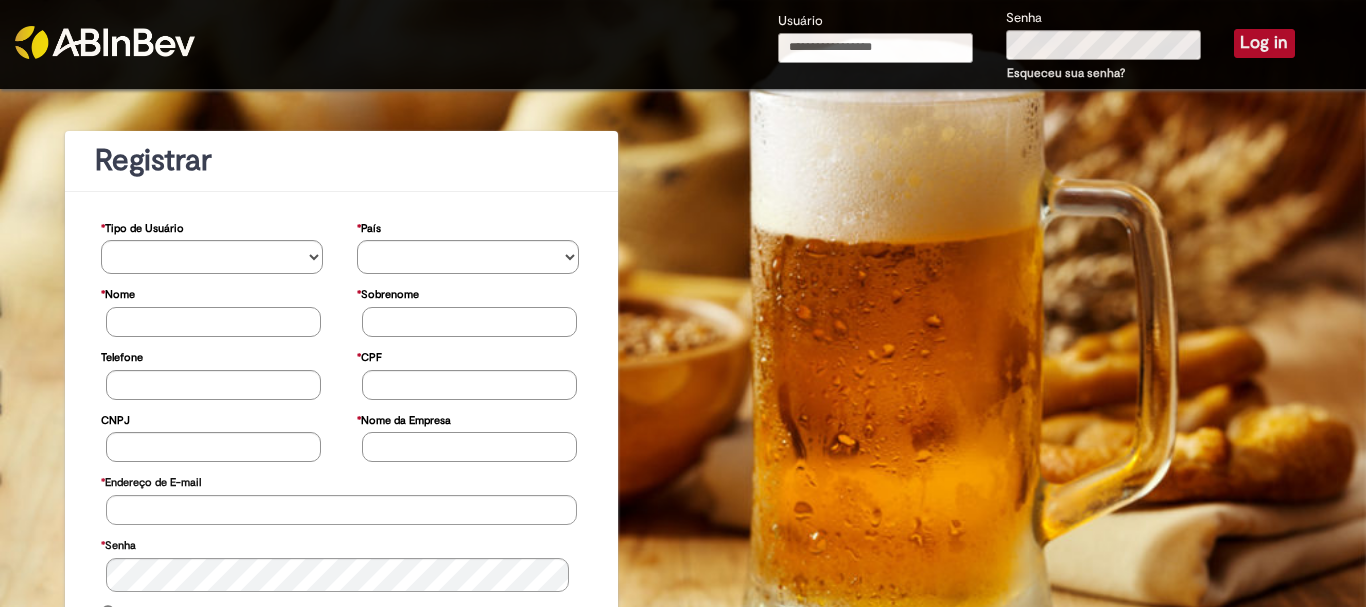click on "Usuário" at bounding box center (876, 48) 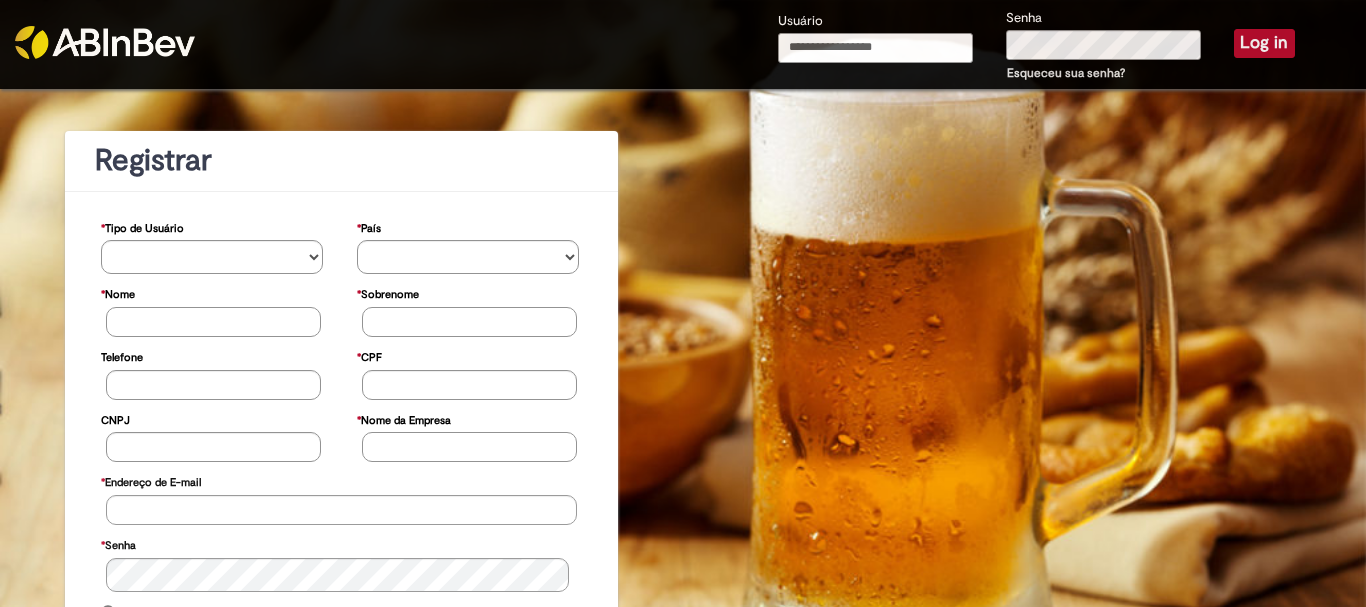 type on "**********" 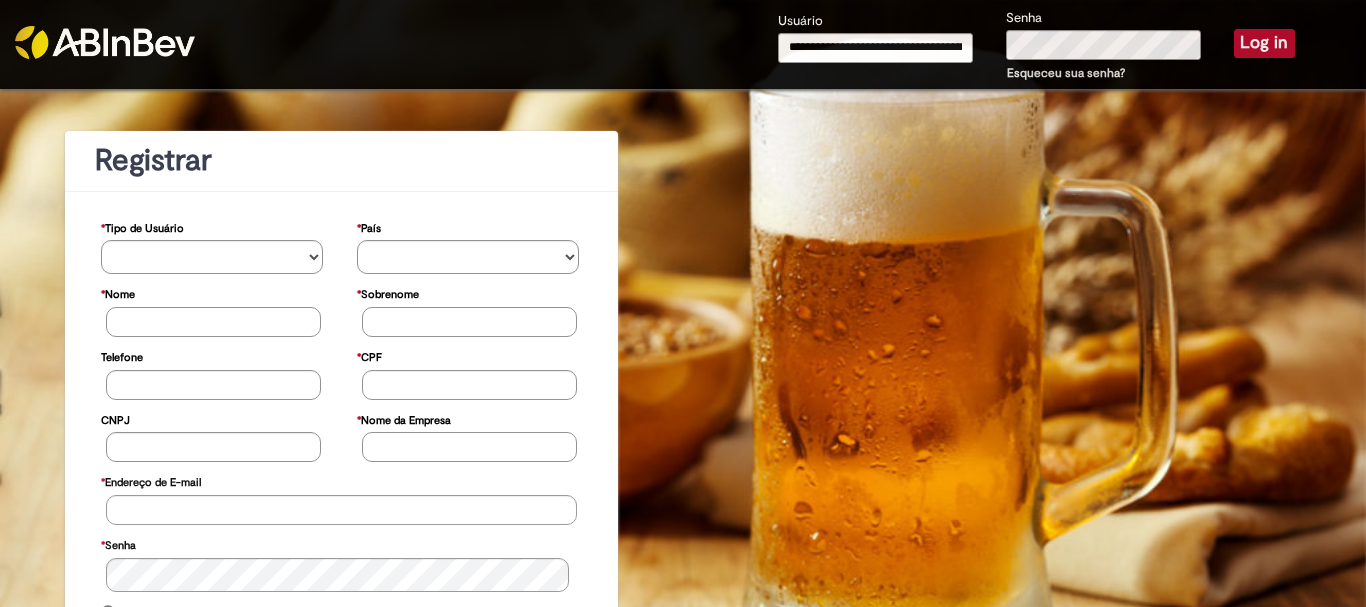 click on "Log in" at bounding box center [1264, 43] 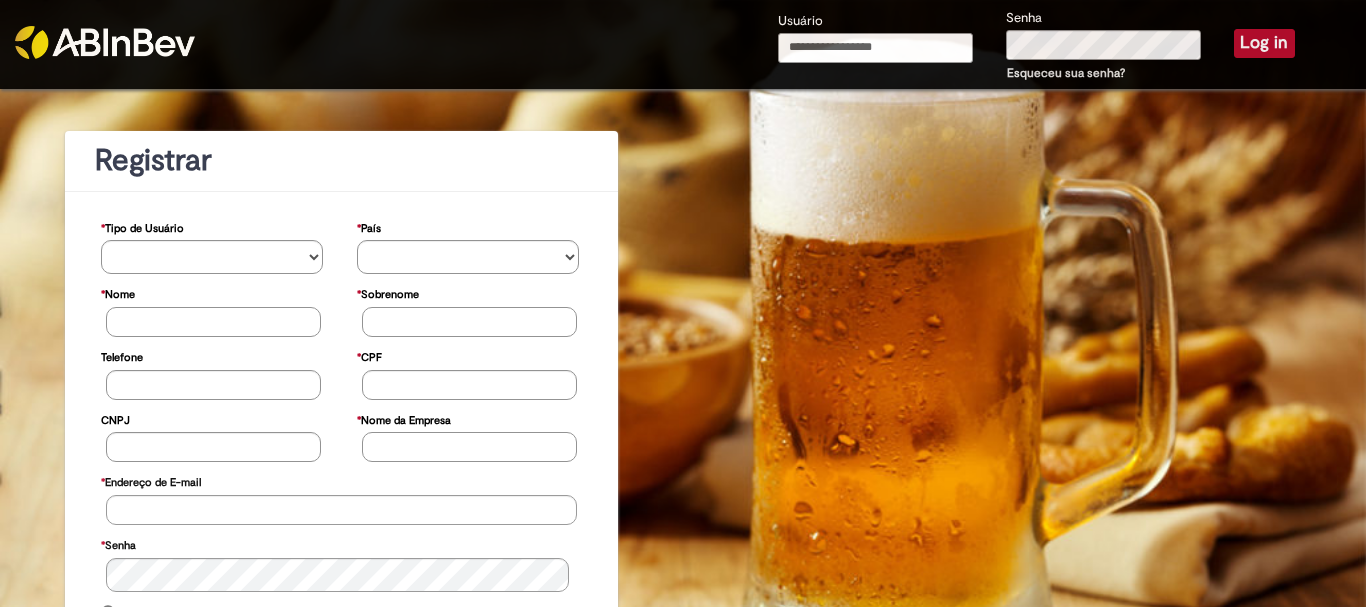 scroll, scrollTop: 0, scrollLeft: 0, axis: both 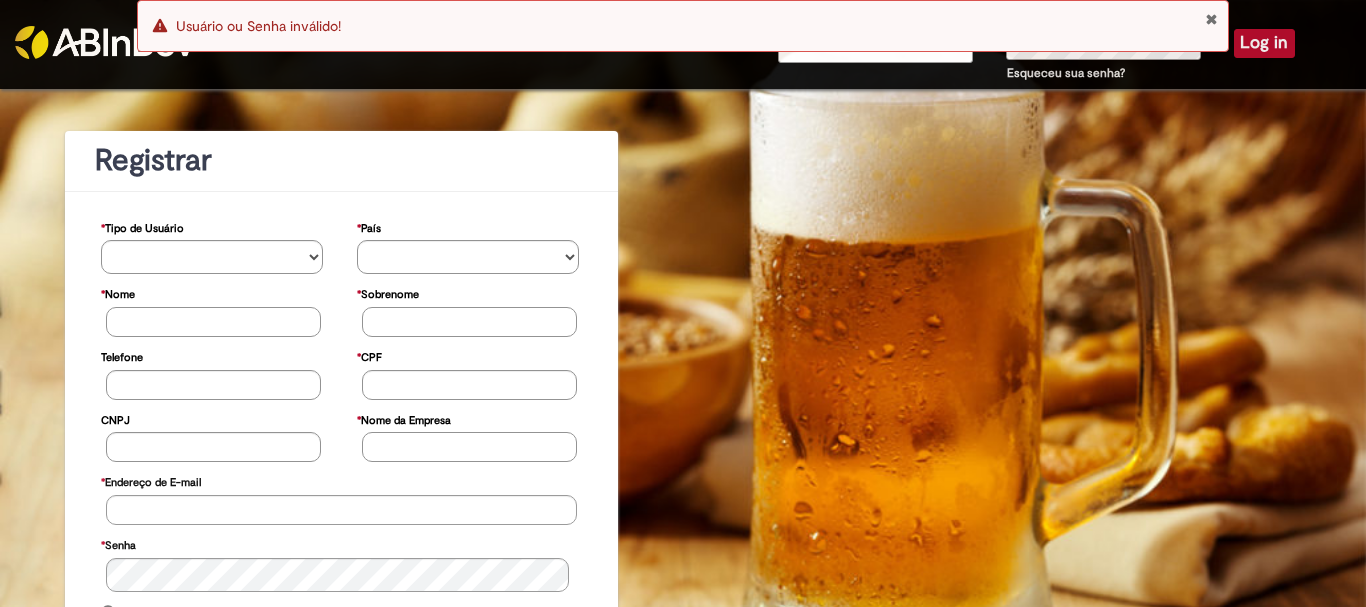 click at bounding box center (1211, 19) 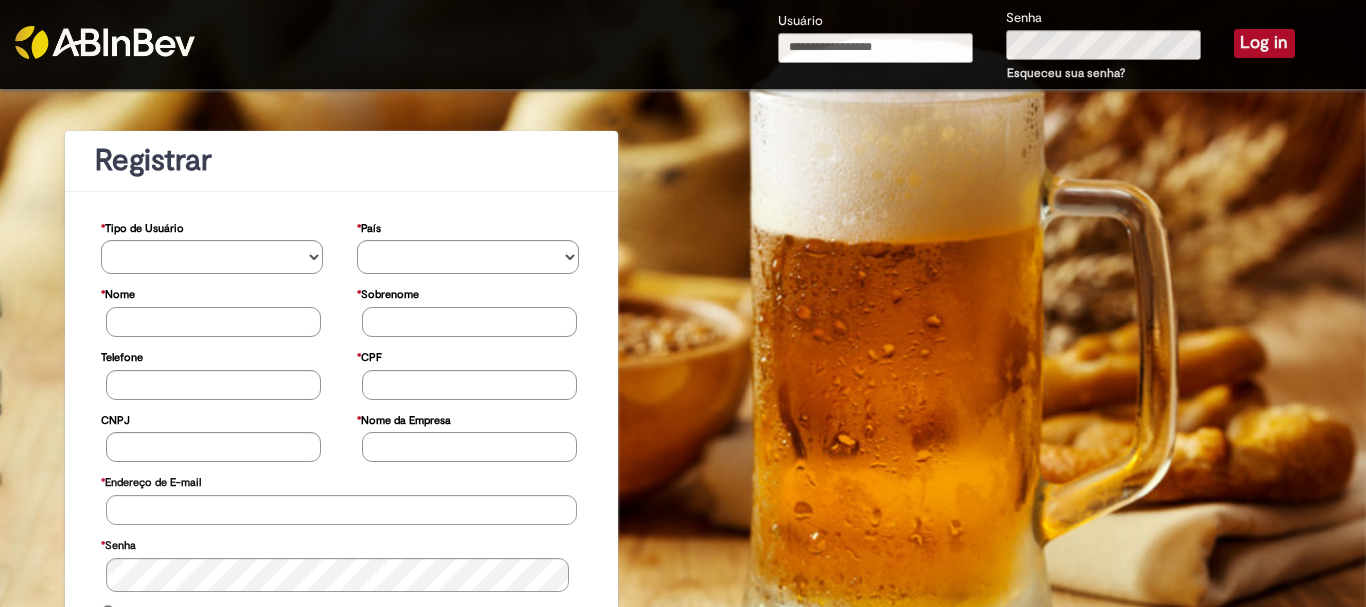 click on "Error 			 Usuário ou Senha inválido!" at bounding box center [683, 26] 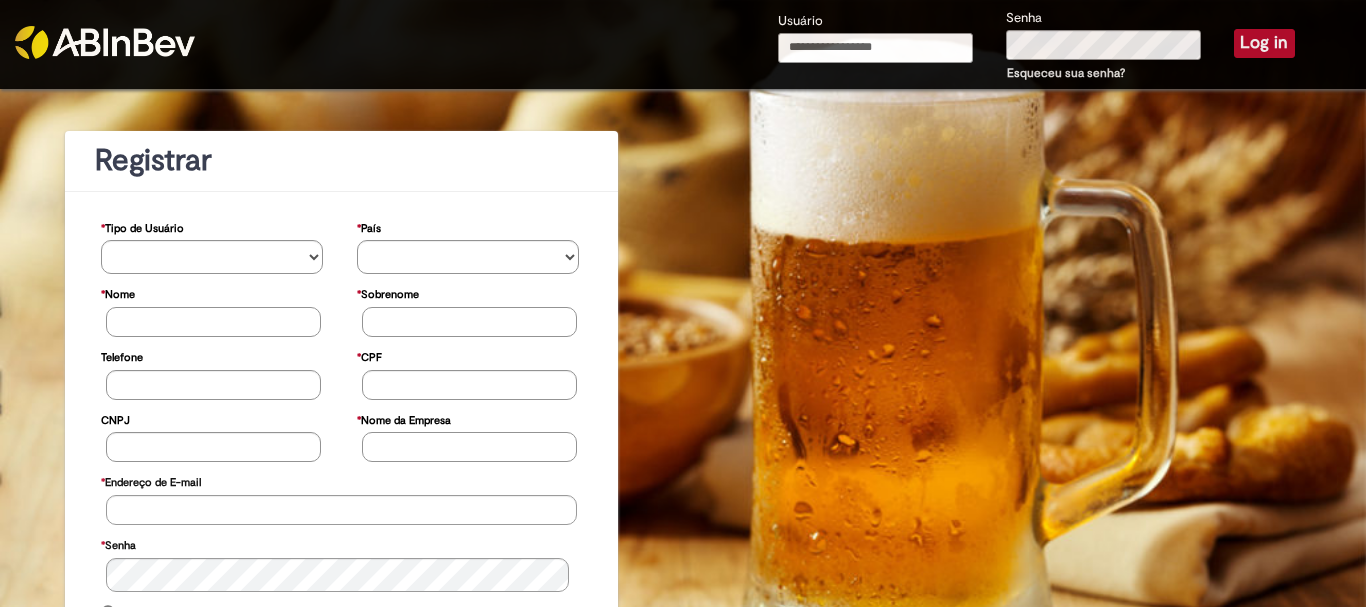click on "Usuário" at bounding box center [876, 48] 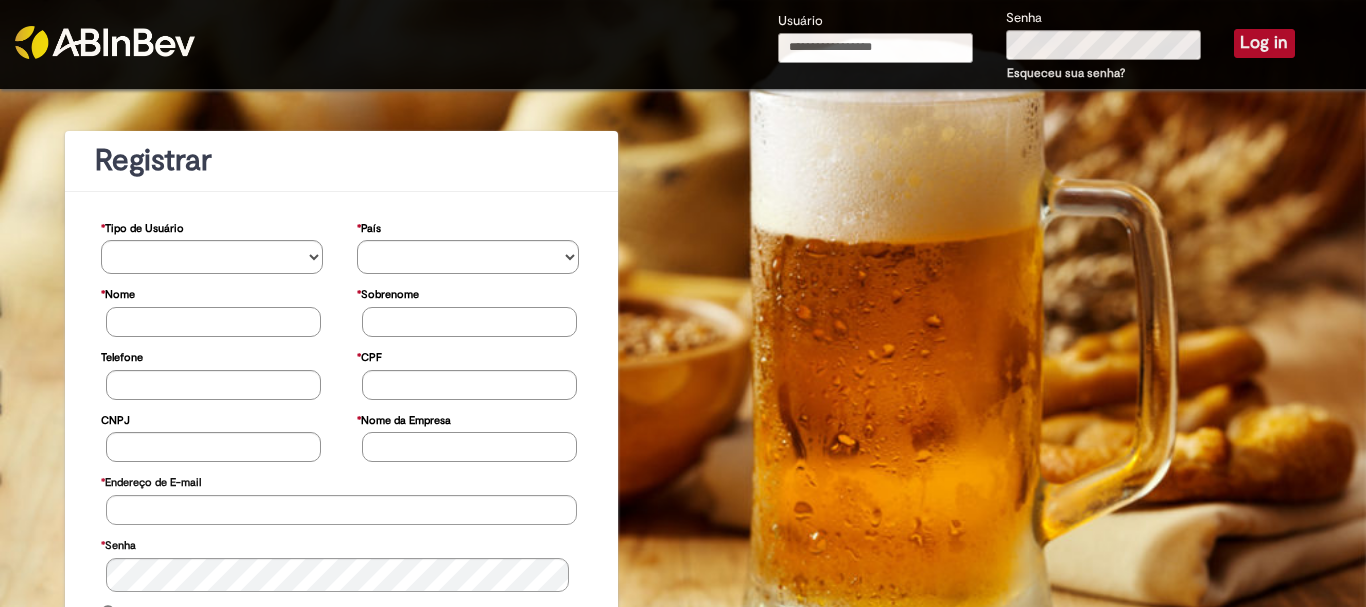 scroll, scrollTop: 0, scrollLeft: 0, axis: both 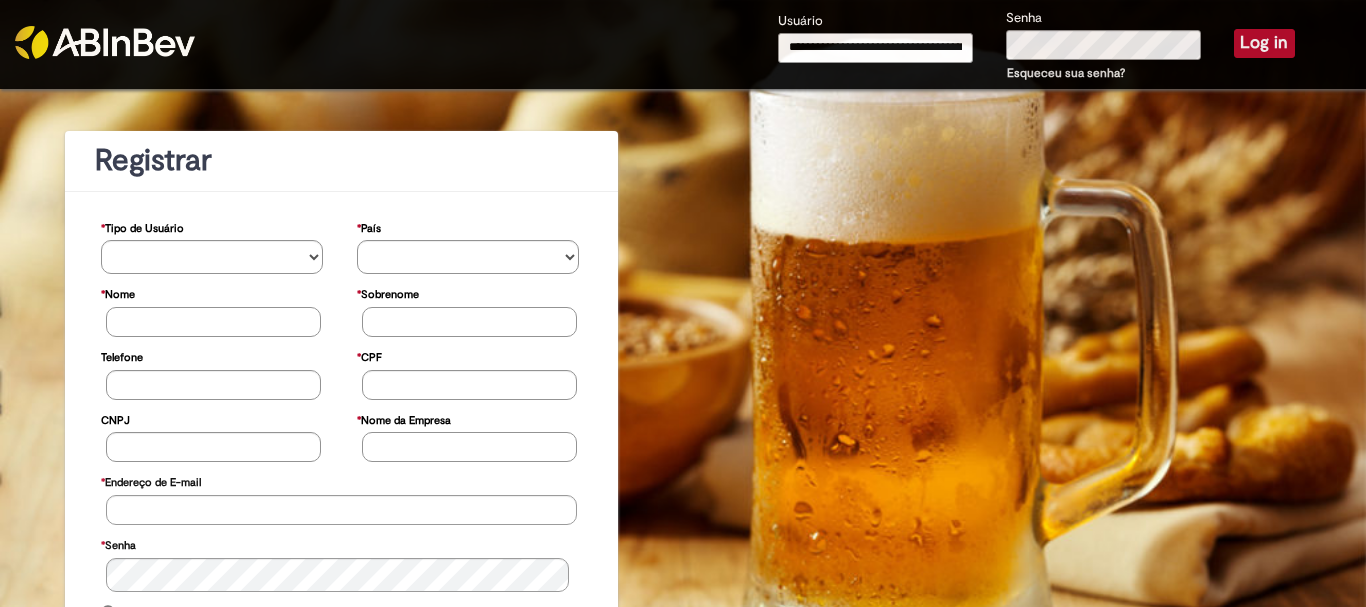 click on "**********" at bounding box center [876, 48] 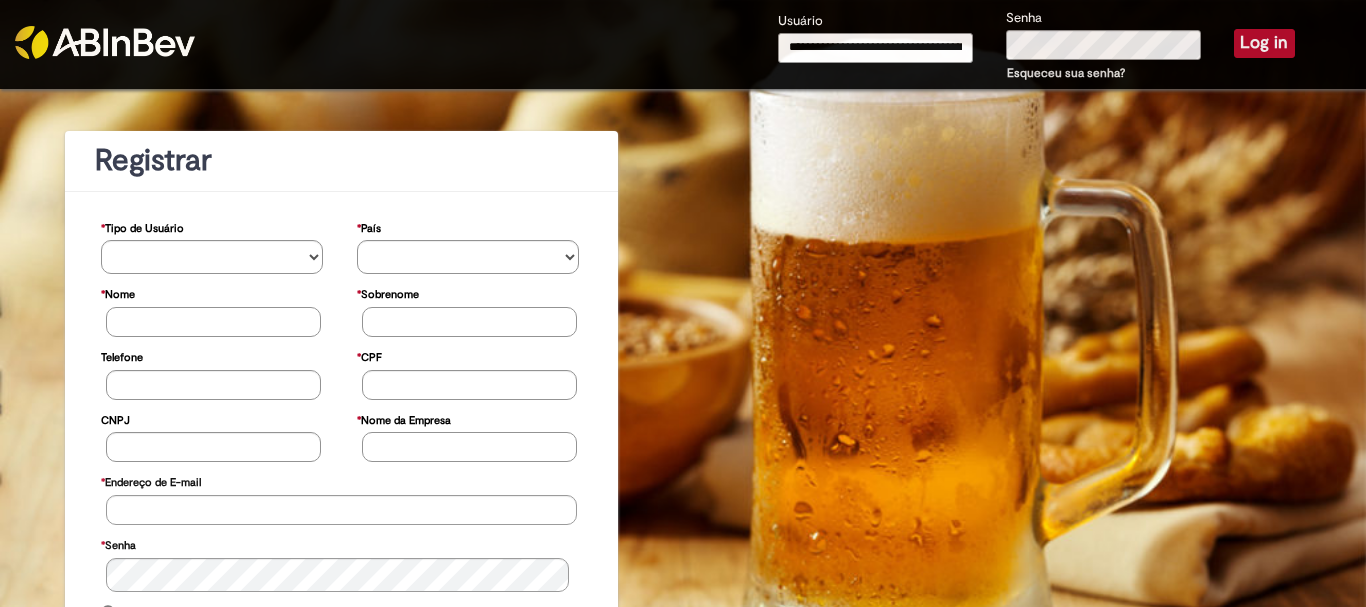 type on "**********" 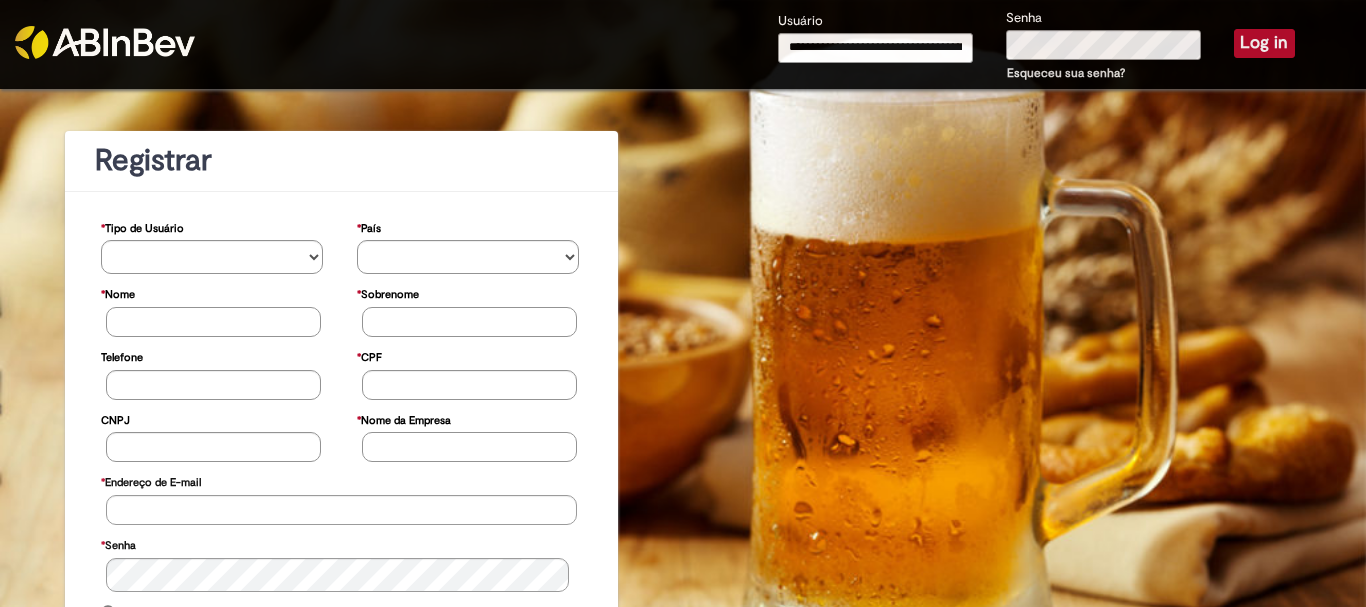click on "Log in" at bounding box center [1264, 43] 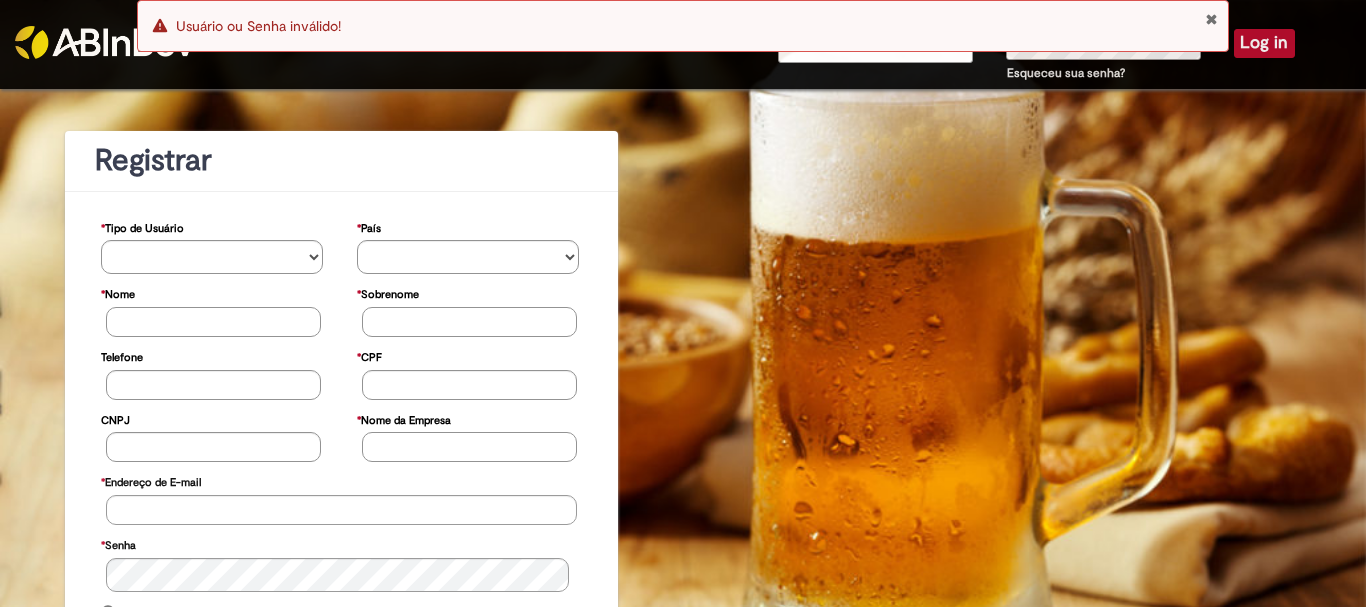 click at bounding box center (1211, 19) 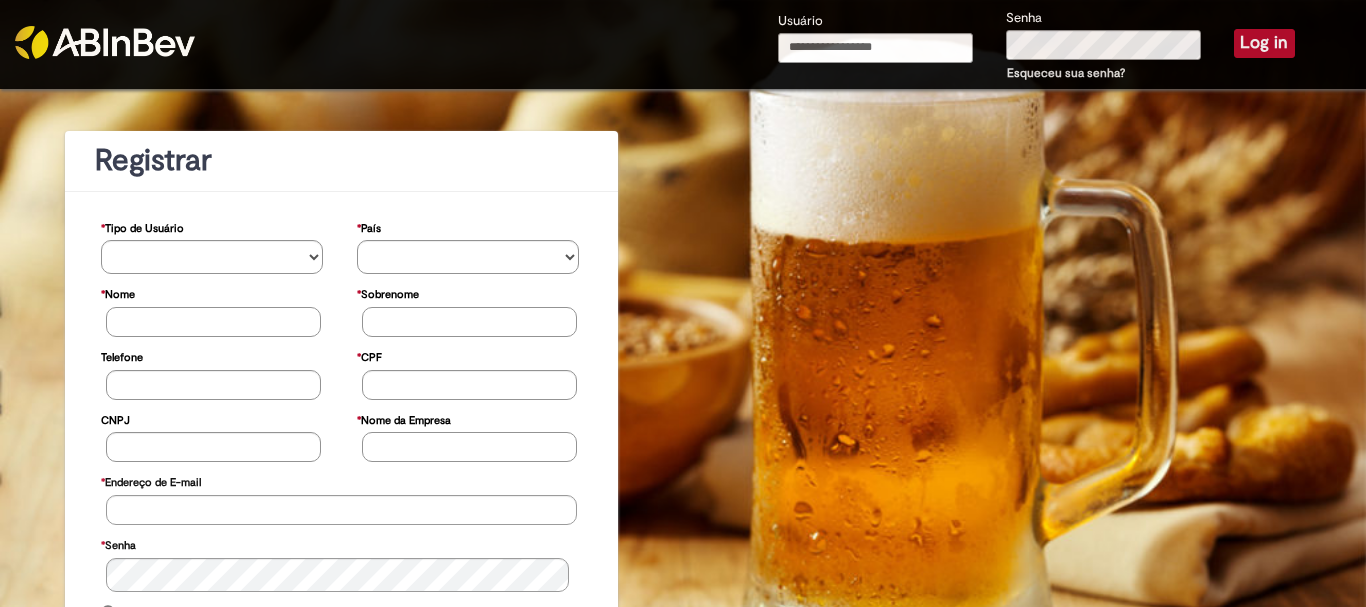 click on "Error 			 Usuário ou Senha inválido!" at bounding box center (683, 26) 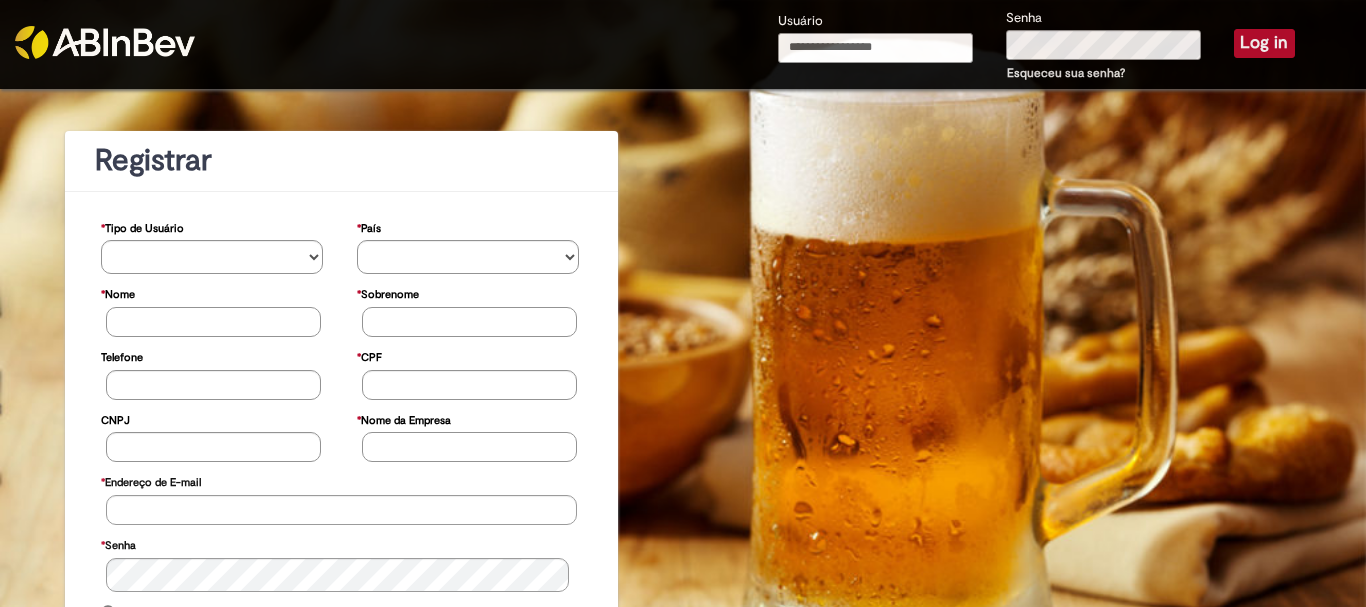 click on "Usuário" at bounding box center [876, 48] 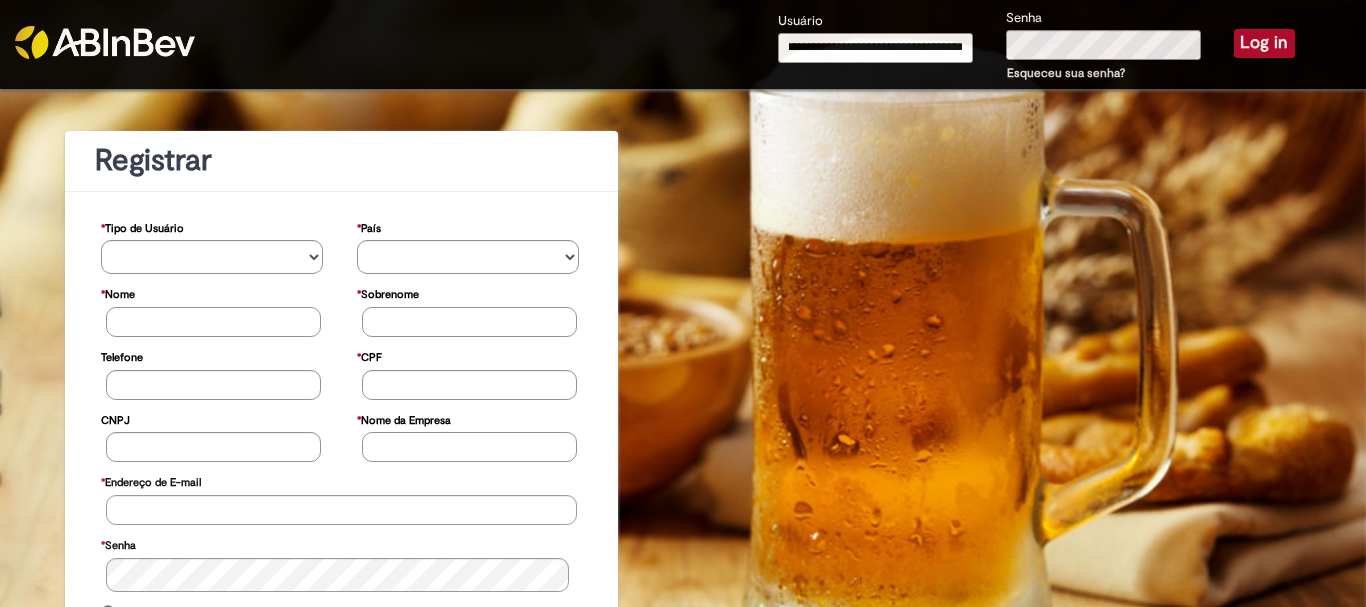 scroll, scrollTop: 0, scrollLeft: 41, axis: horizontal 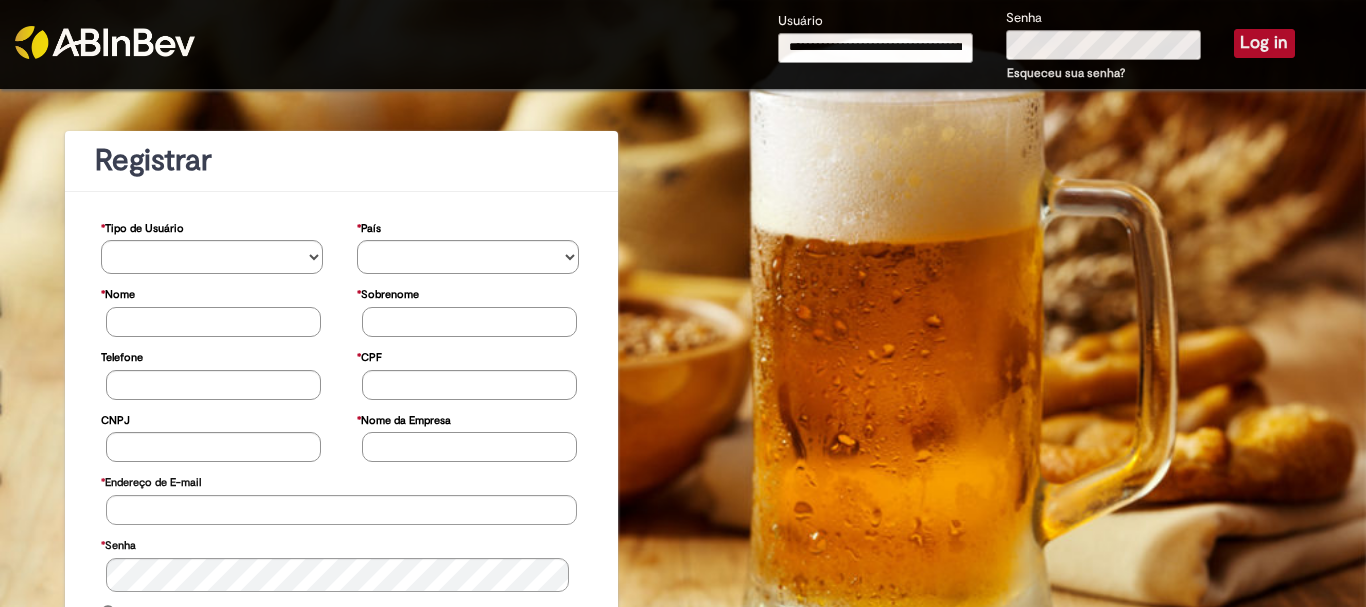 click on "Log in" at bounding box center [1264, 43] 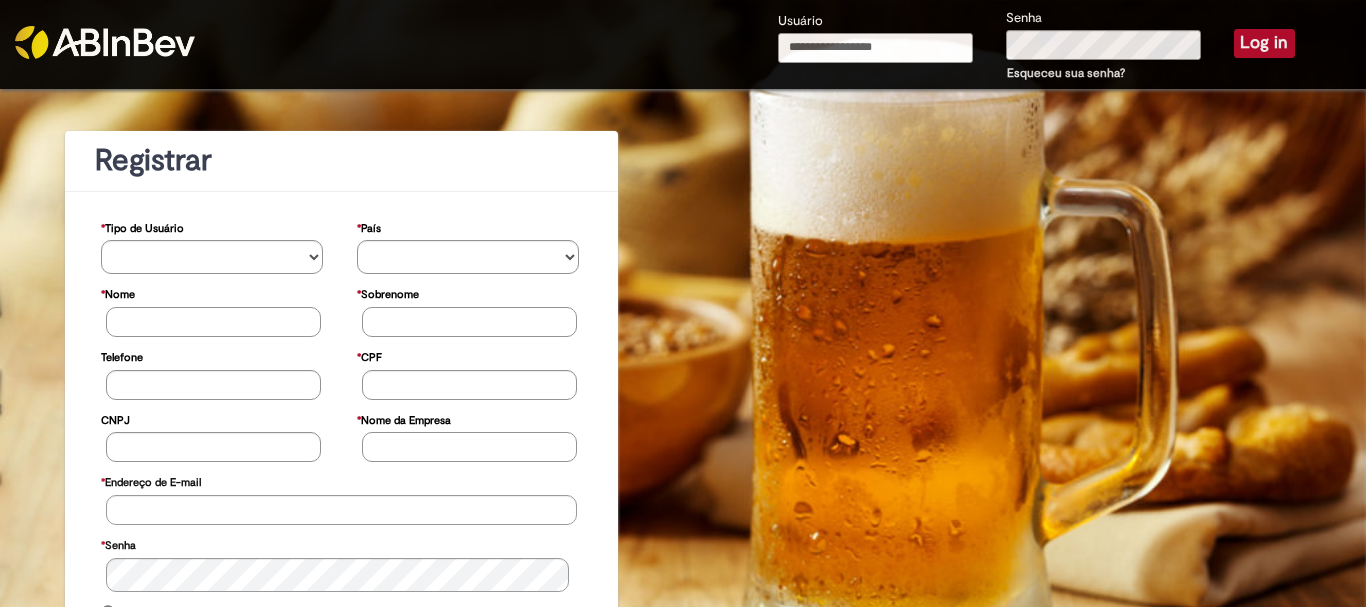 scroll, scrollTop: 0, scrollLeft: 0, axis: both 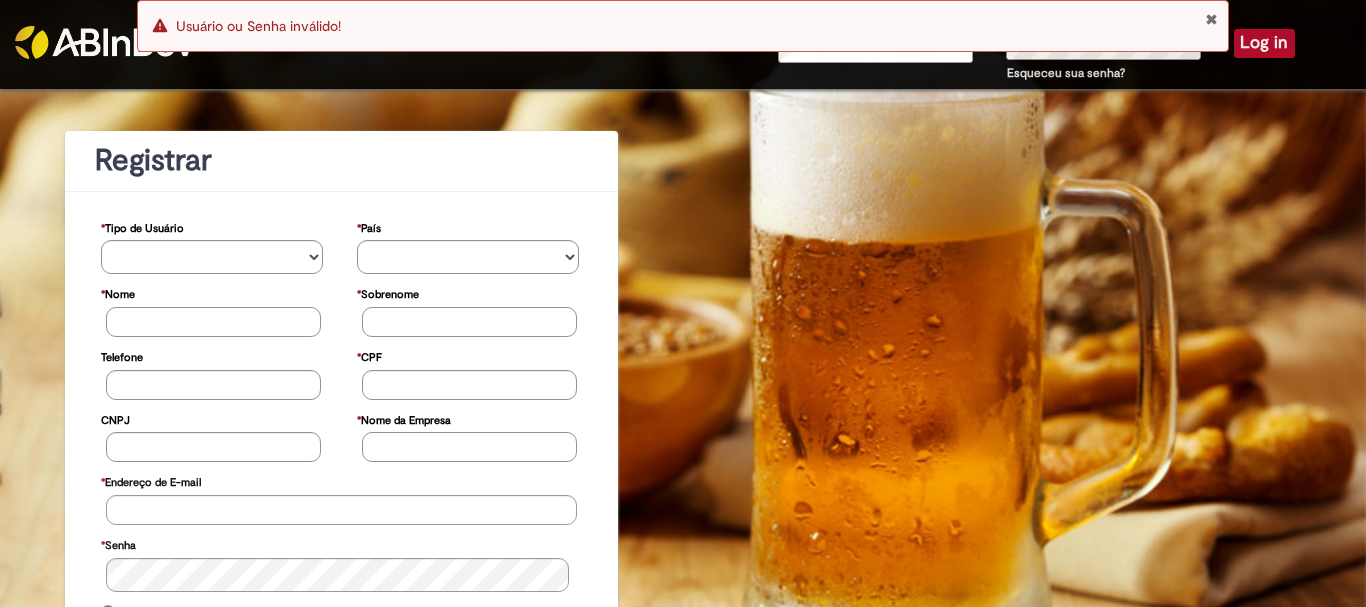 click at bounding box center (1211, 19) 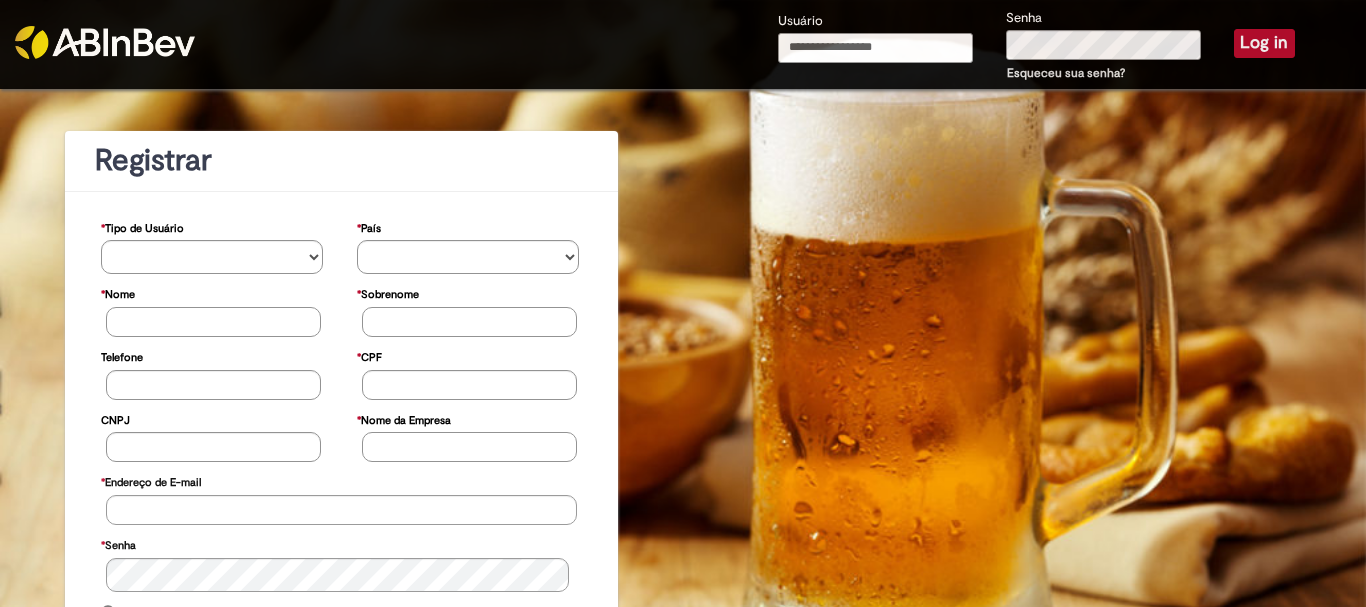 click on "Usuário" at bounding box center (876, 48) 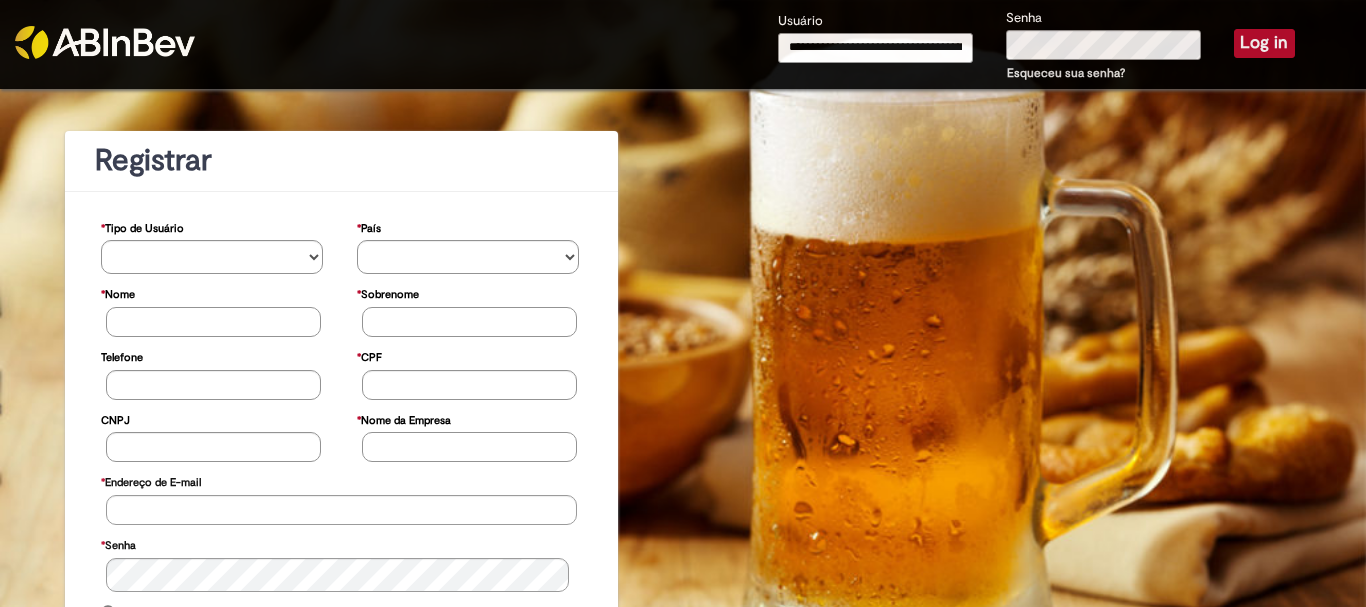 scroll, scrollTop: 0, scrollLeft: 54, axis: horizontal 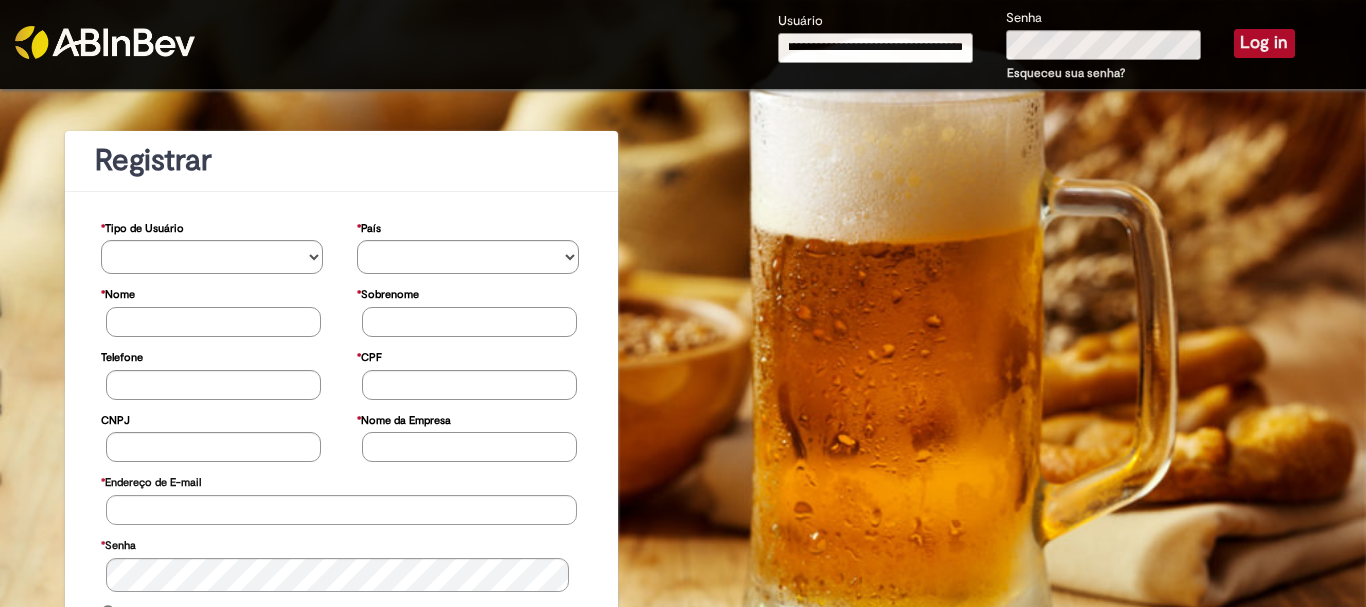 type on "**********" 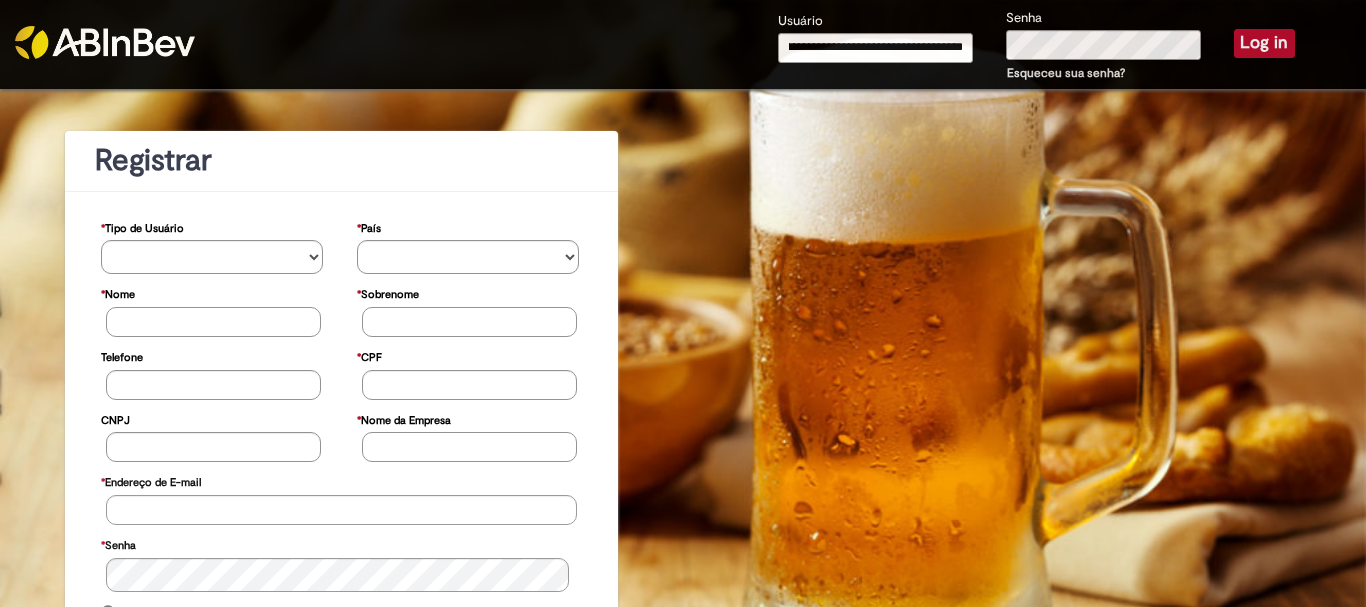 scroll, scrollTop: 0, scrollLeft: 0, axis: both 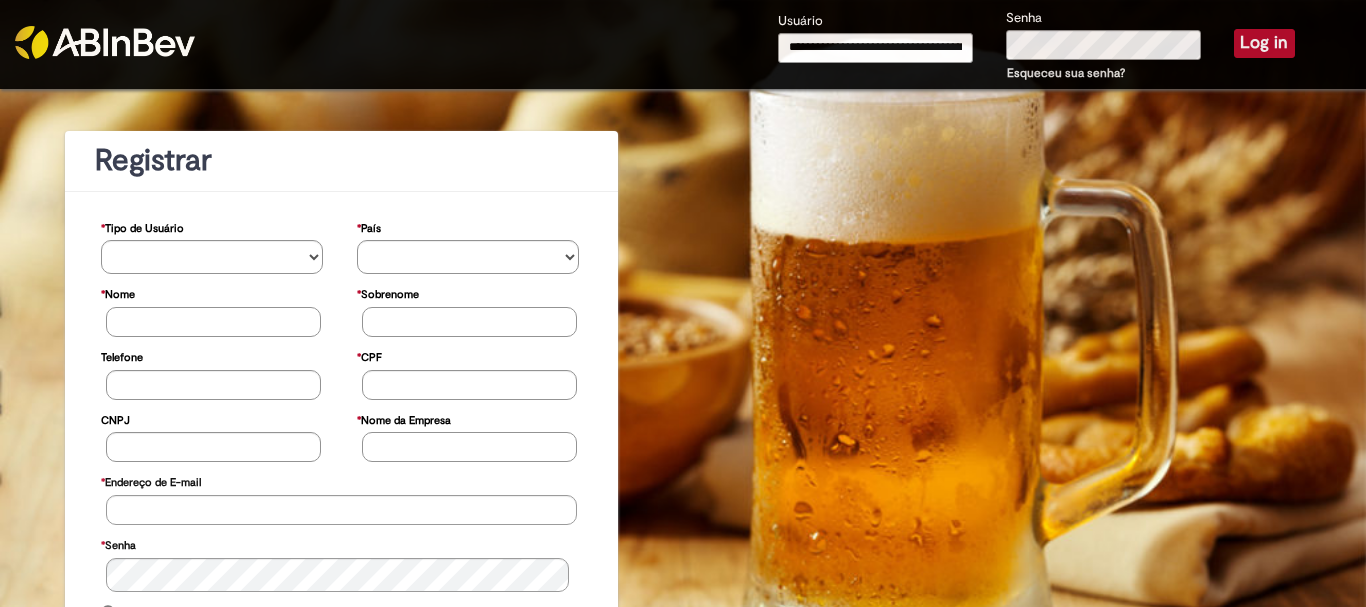 click on "Log in" at bounding box center [1264, 43] 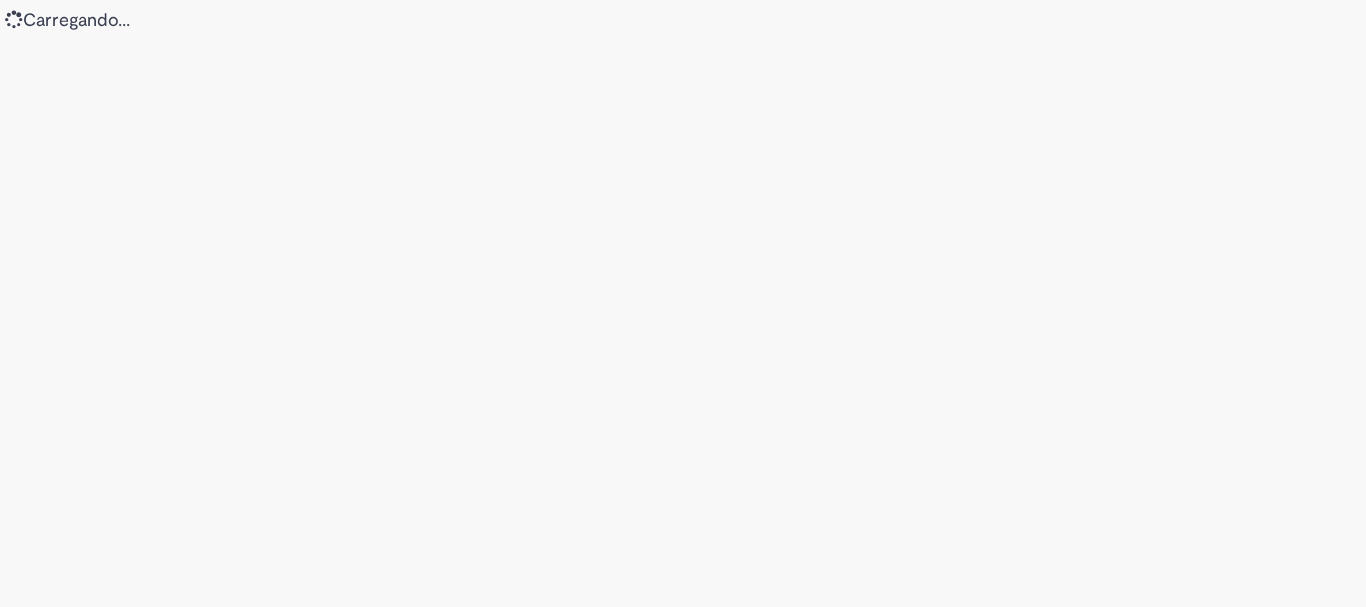 scroll, scrollTop: 0, scrollLeft: 0, axis: both 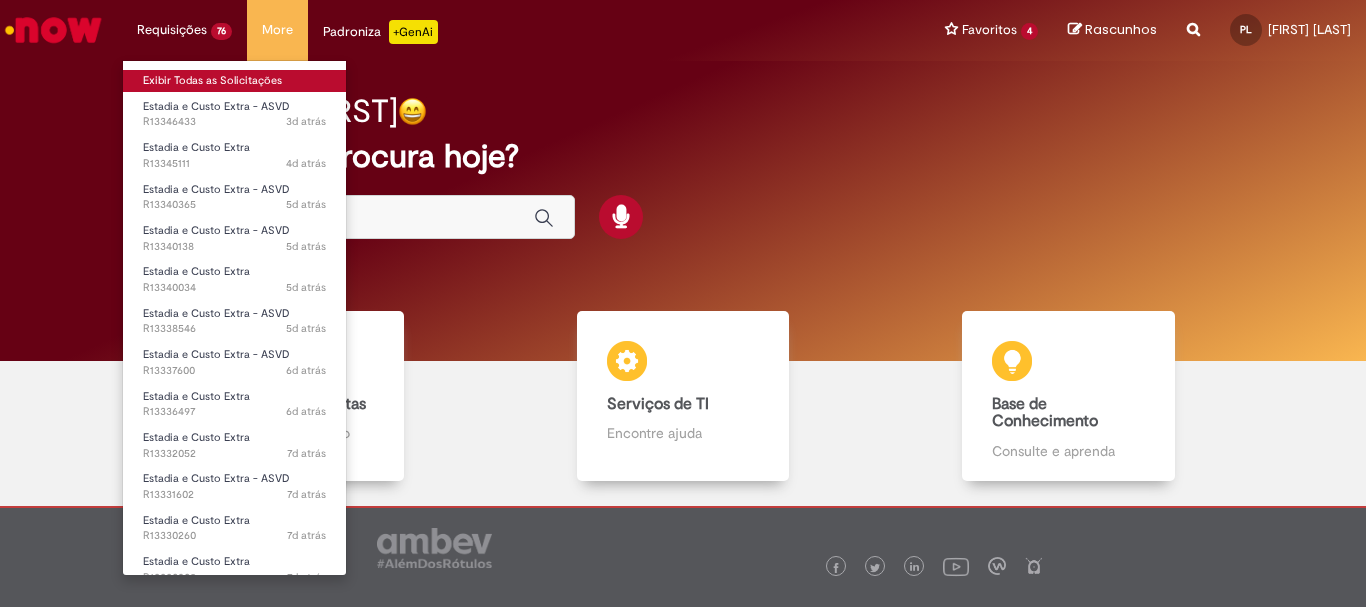 click on "Exibir Todas as Solicitações" at bounding box center [234, 81] 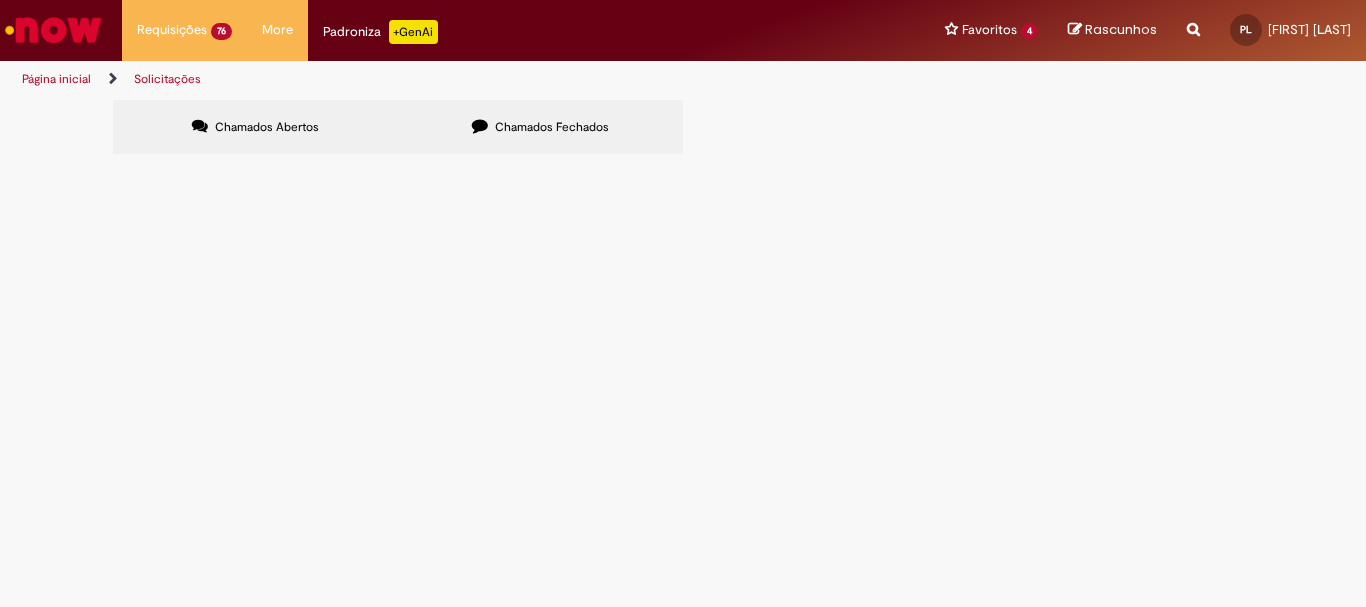 scroll, scrollTop: 541, scrollLeft: 0, axis: vertical 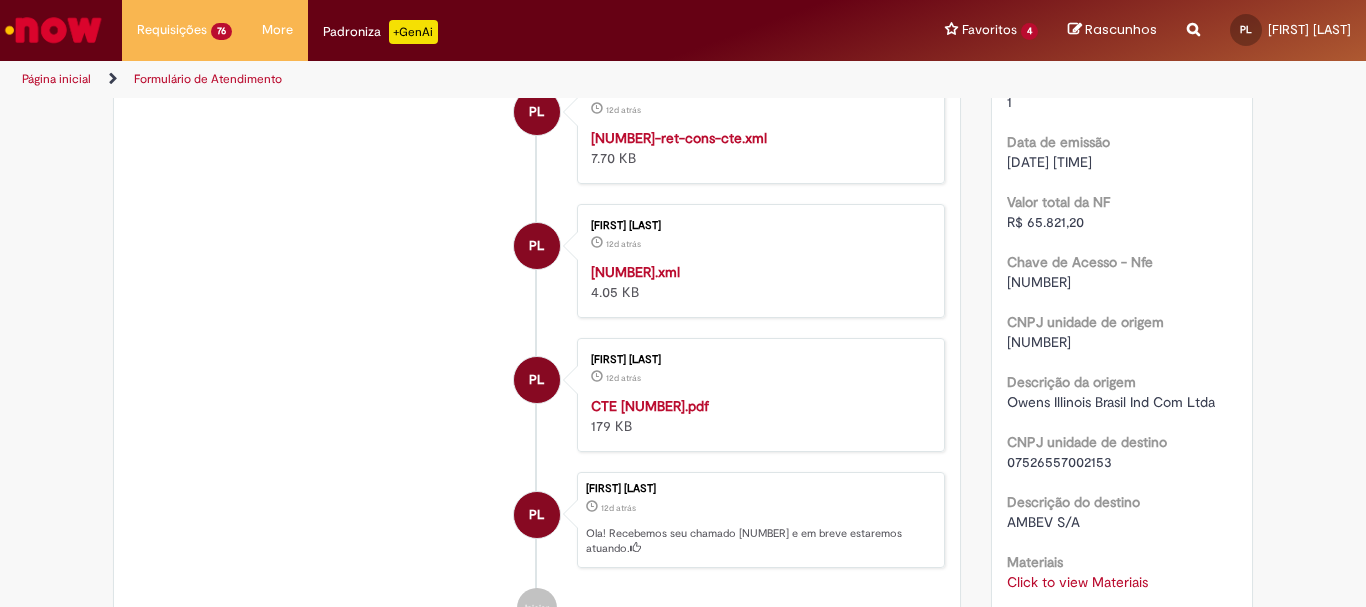 click on "CTE 15525.pdf" at bounding box center [650, 406] 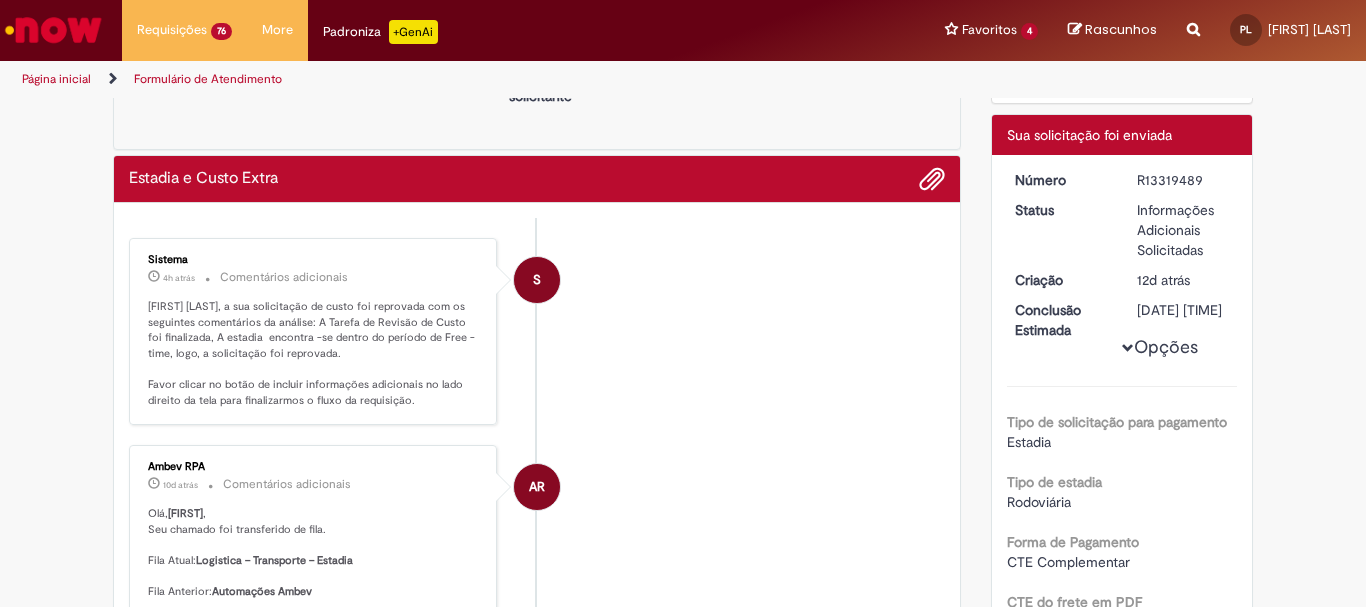 scroll, scrollTop: 0, scrollLeft: 0, axis: both 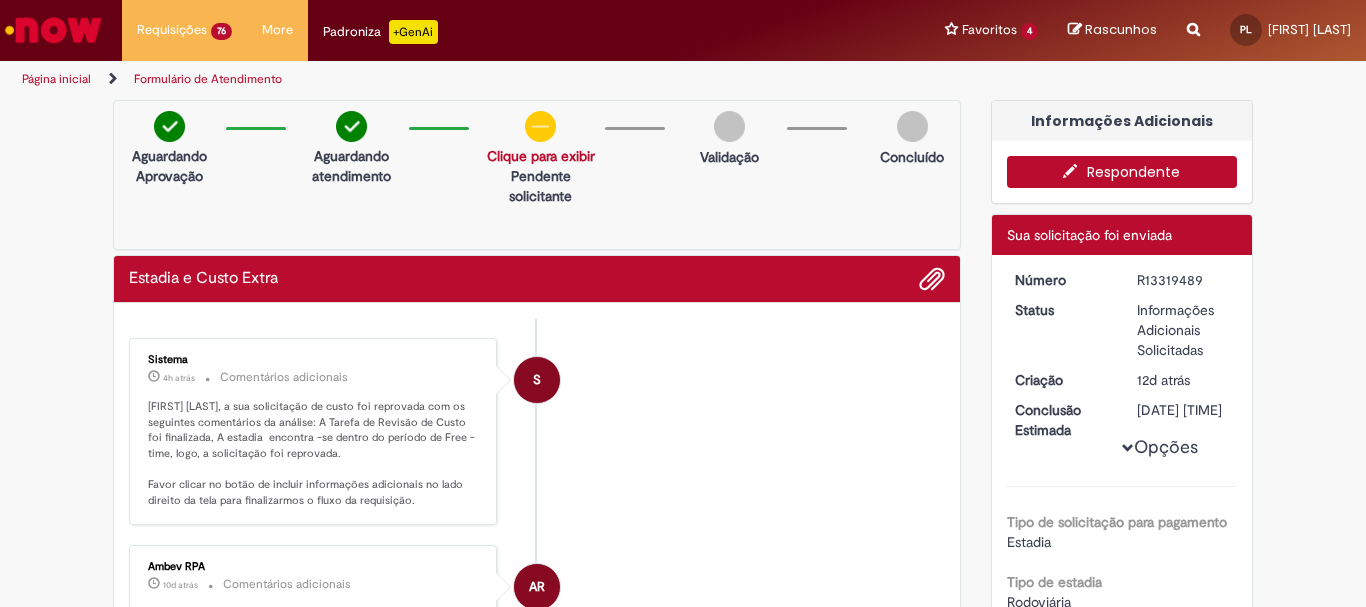 click on "Respondente" at bounding box center [1122, 172] 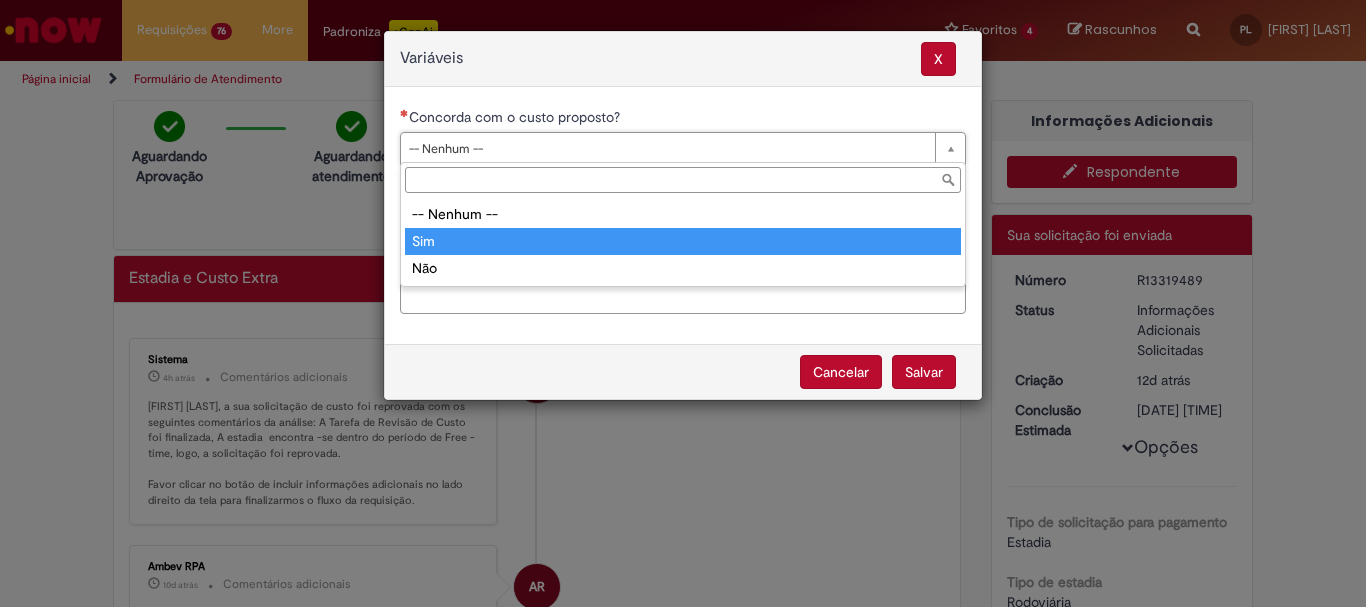 type on "***" 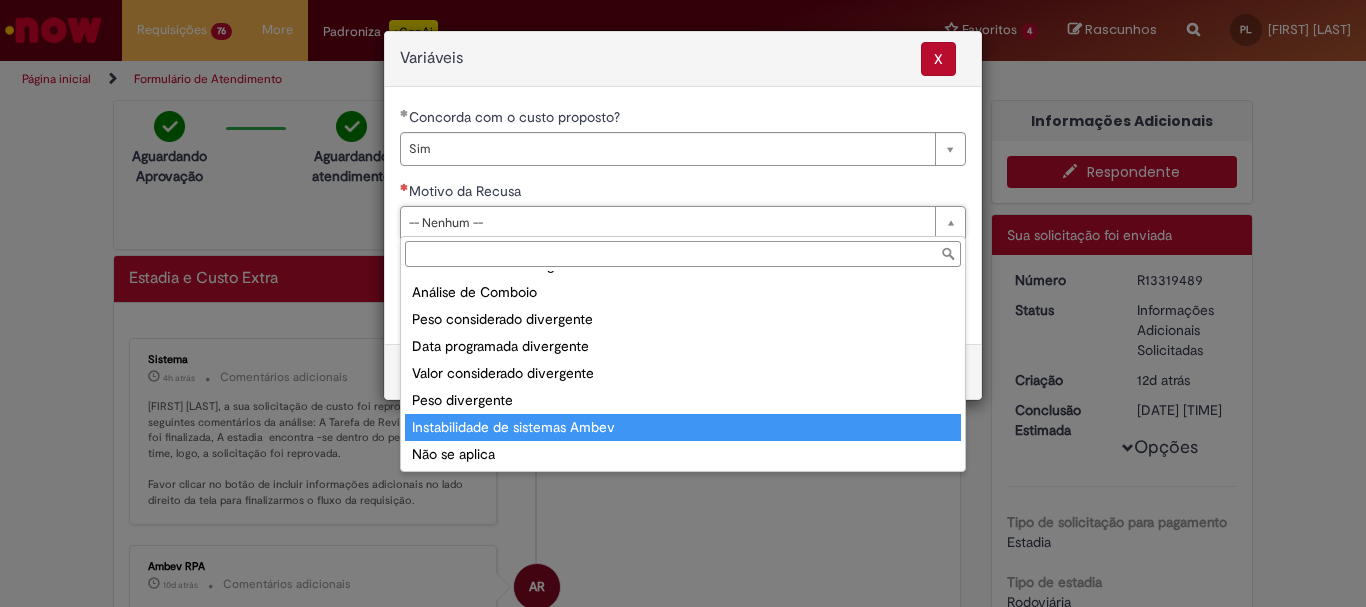 scroll, scrollTop: 78, scrollLeft: 0, axis: vertical 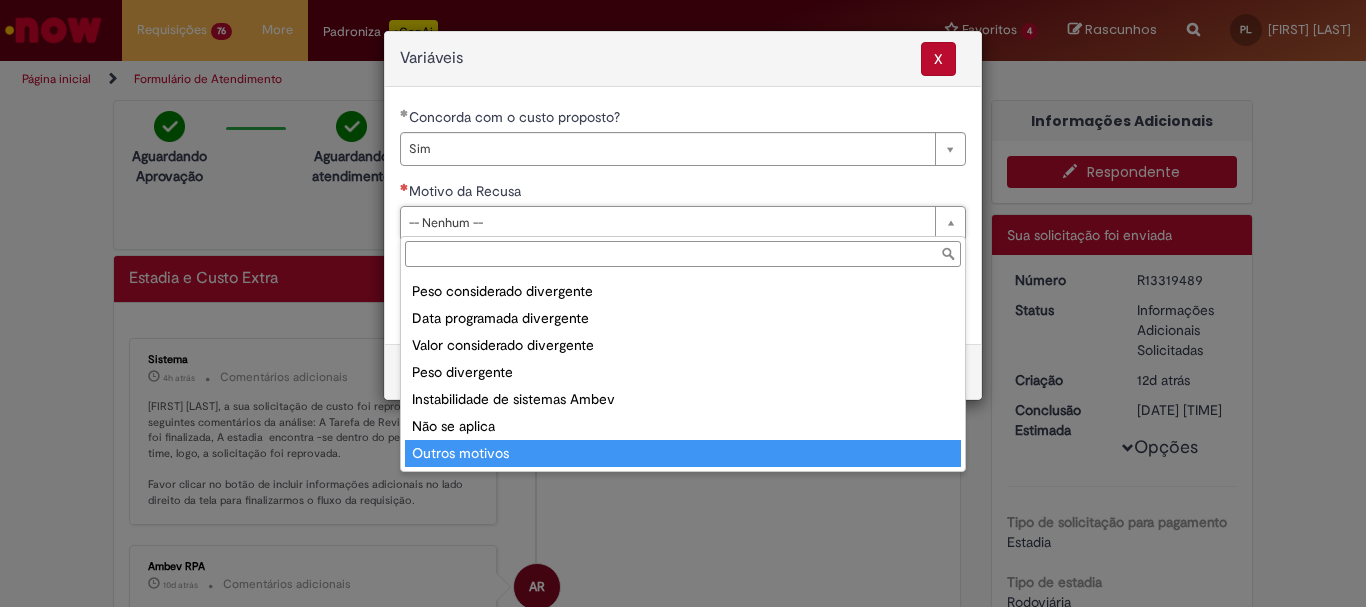 type on "**********" 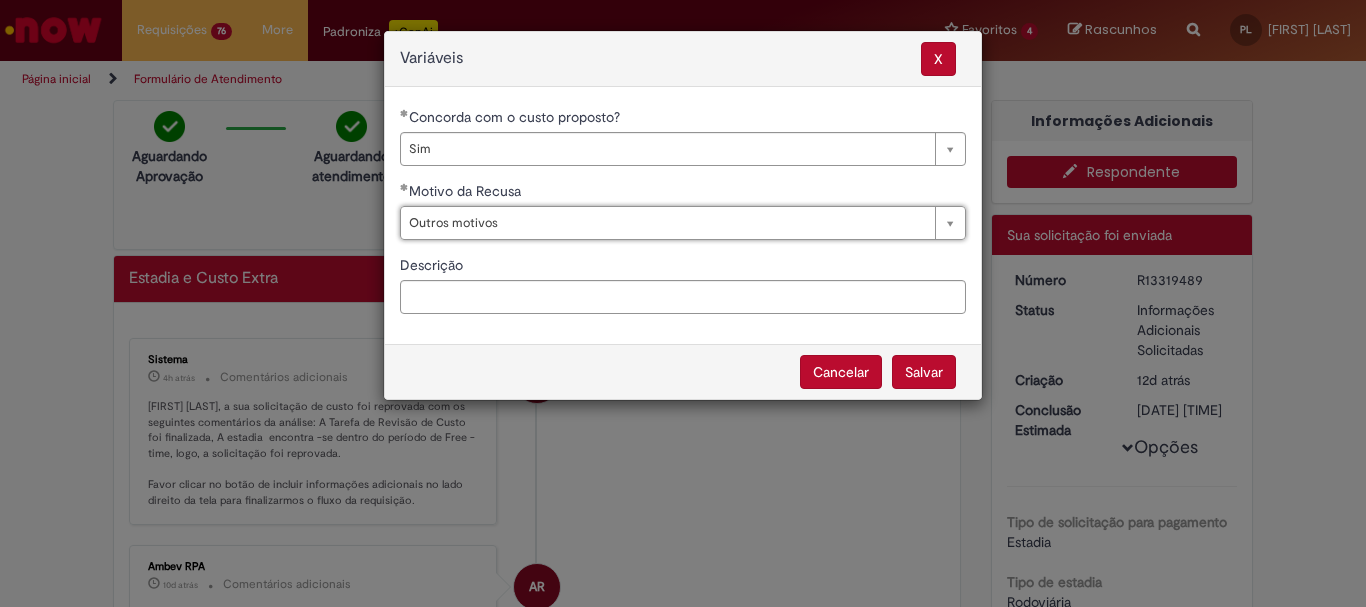 click on "Salvar" at bounding box center (924, 372) 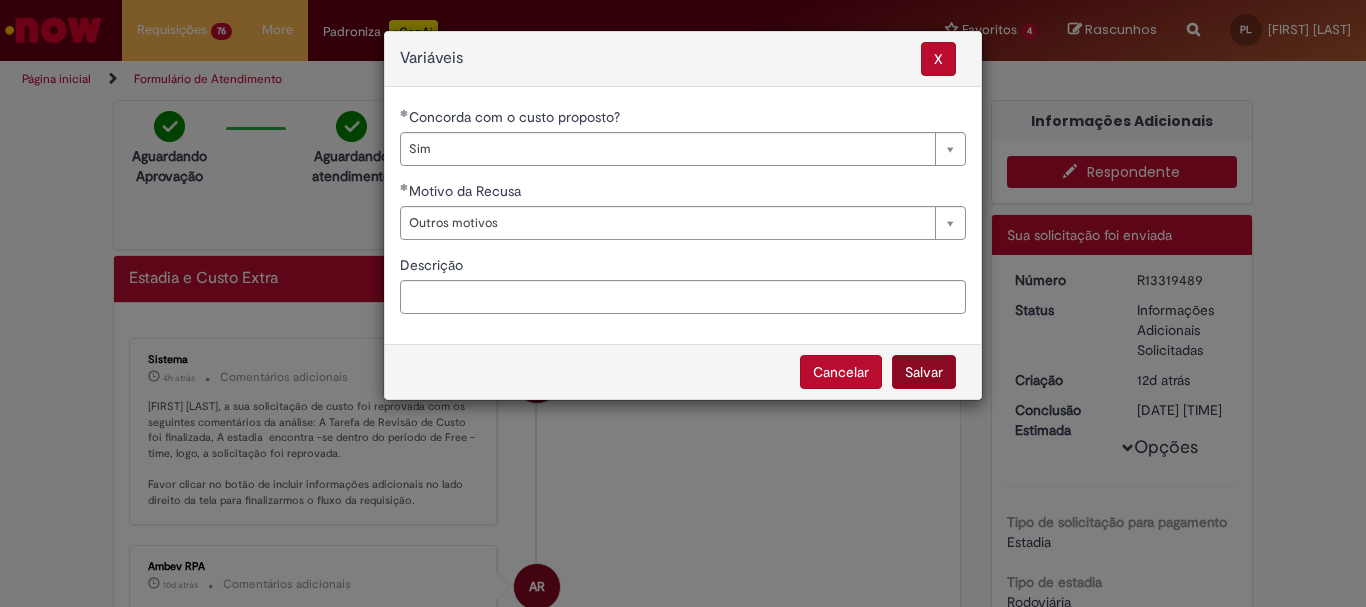 select on "***" 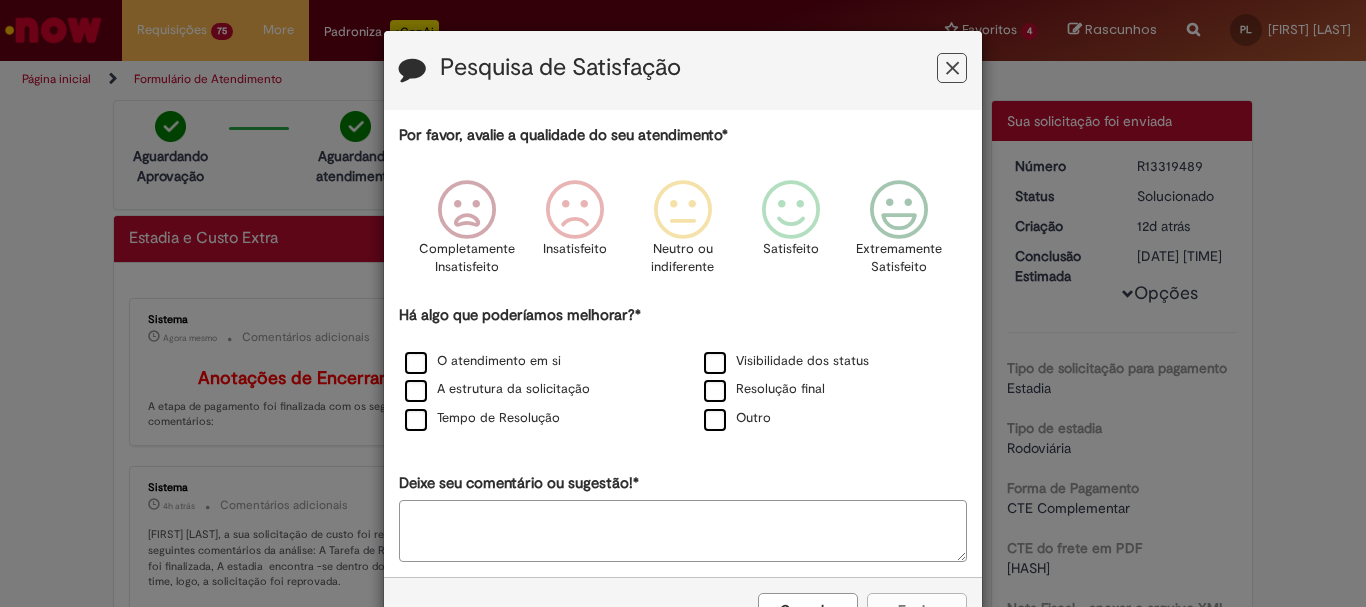 click at bounding box center (952, 68) 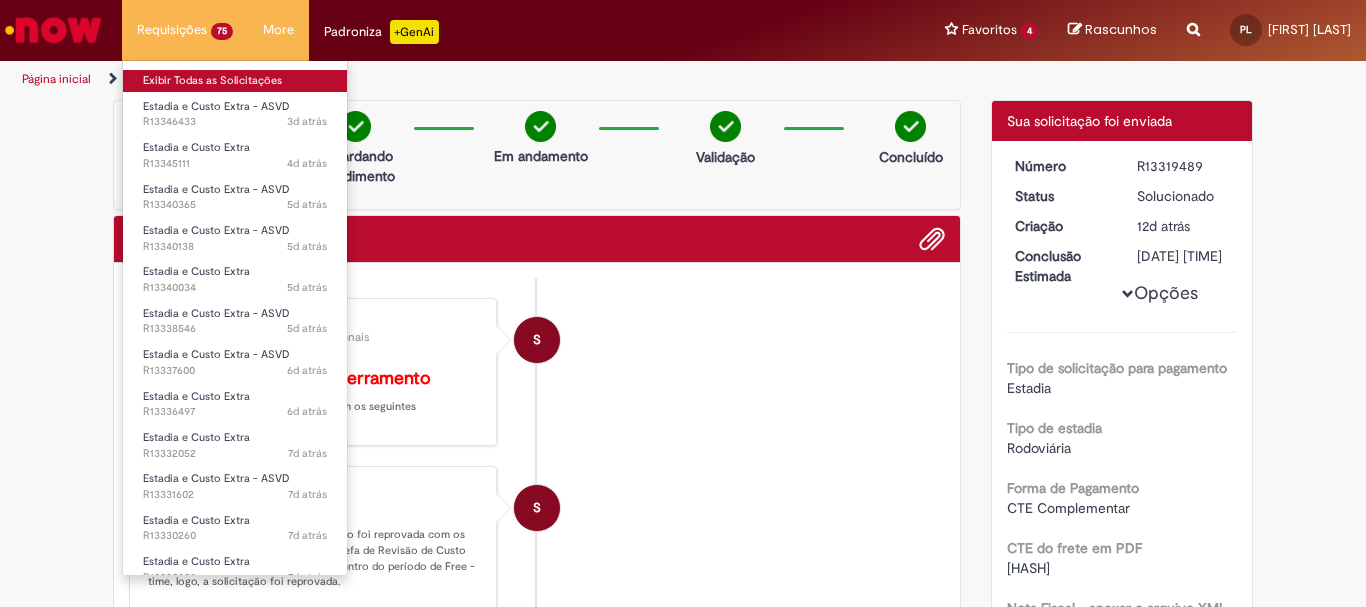 click on "Exibir Todas as Solicitações" at bounding box center (235, 81) 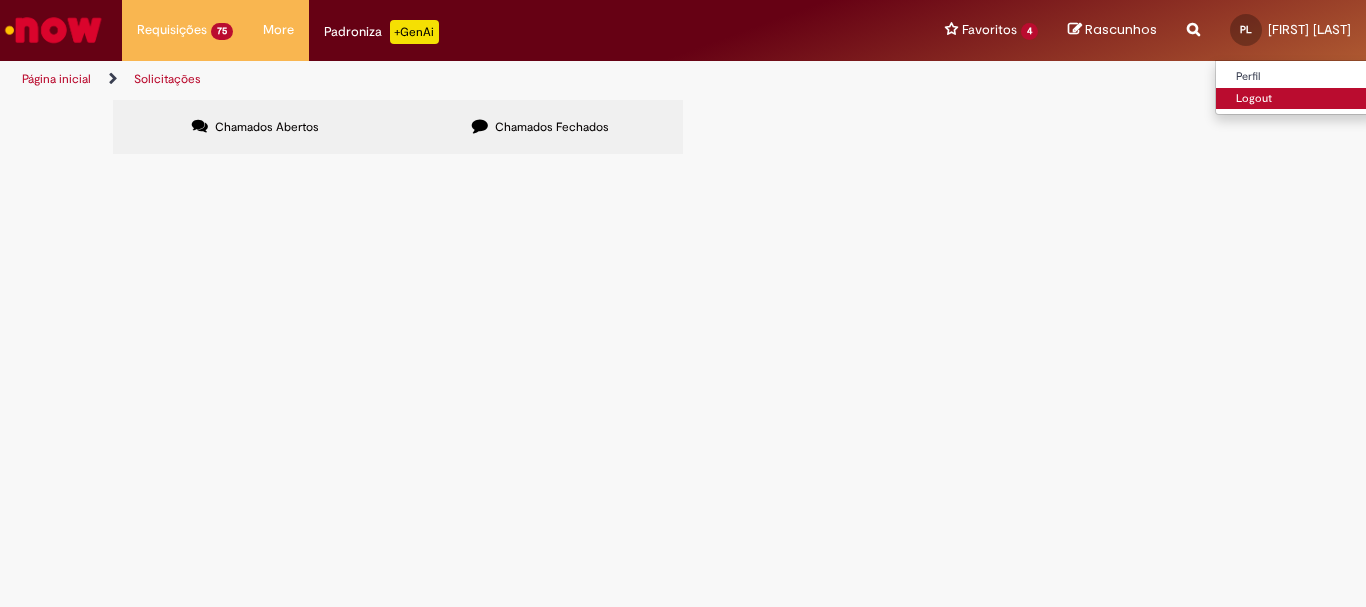 click on "Logout" at bounding box center (1295, 99) 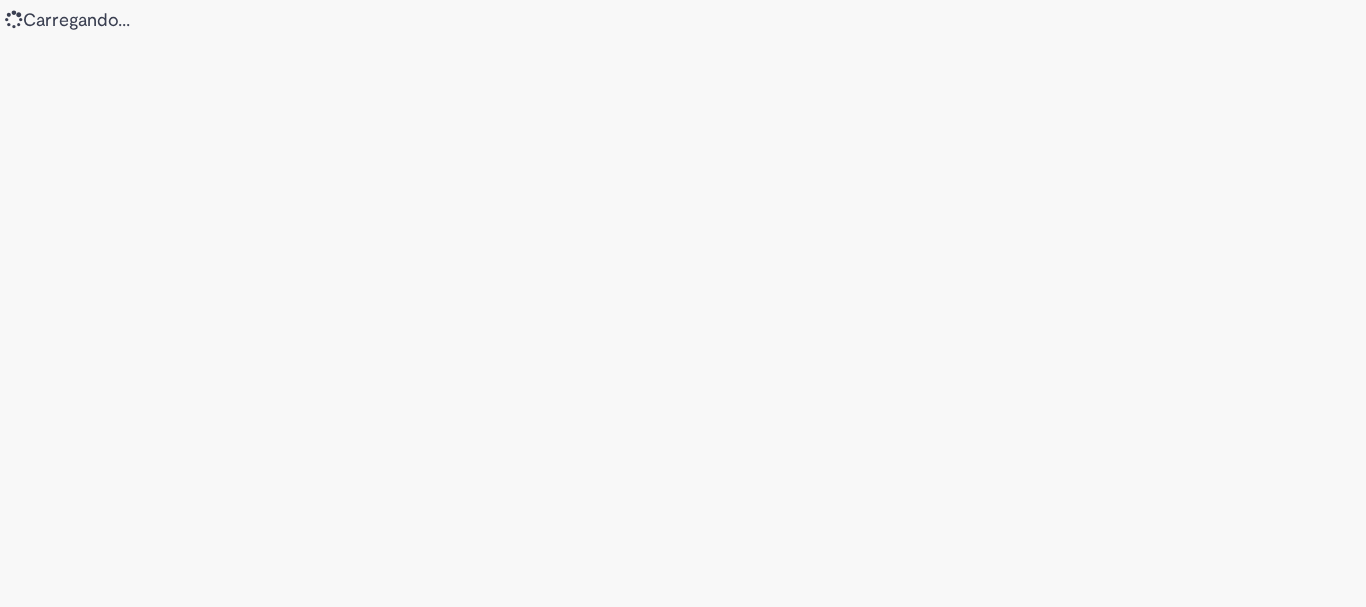 scroll, scrollTop: 0, scrollLeft: 0, axis: both 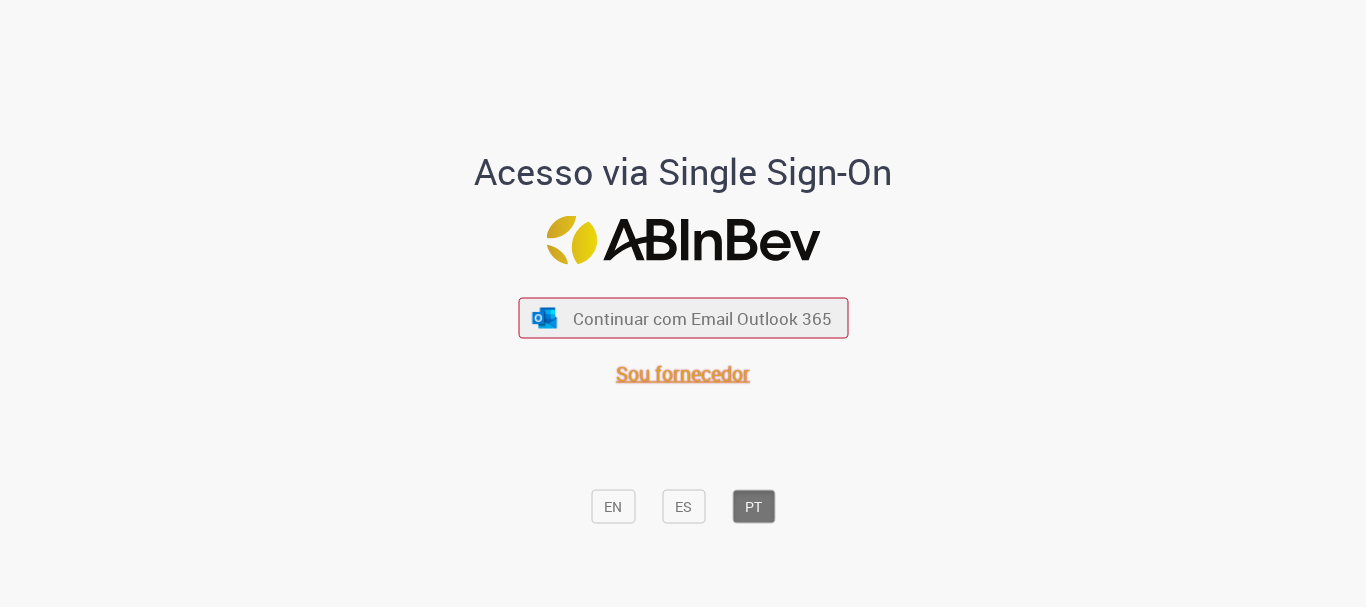 click on "Sou fornecedor" at bounding box center [683, 373] 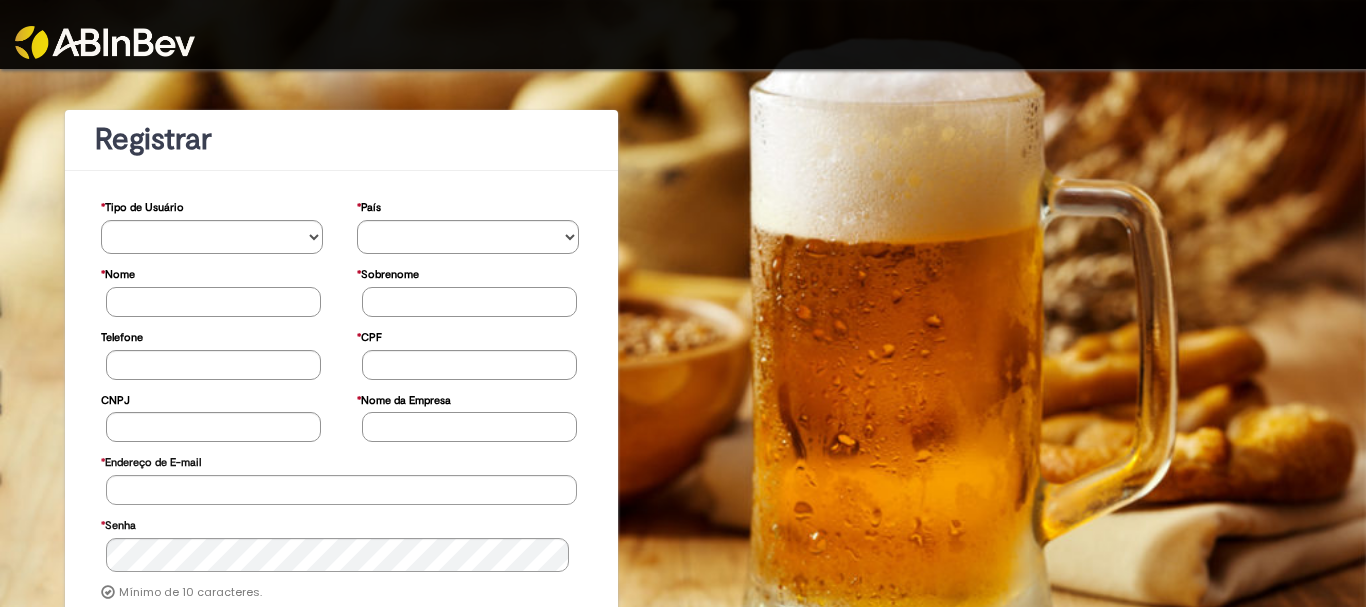 scroll, scrollTop: 0, scrollLeft: 0, axis: both 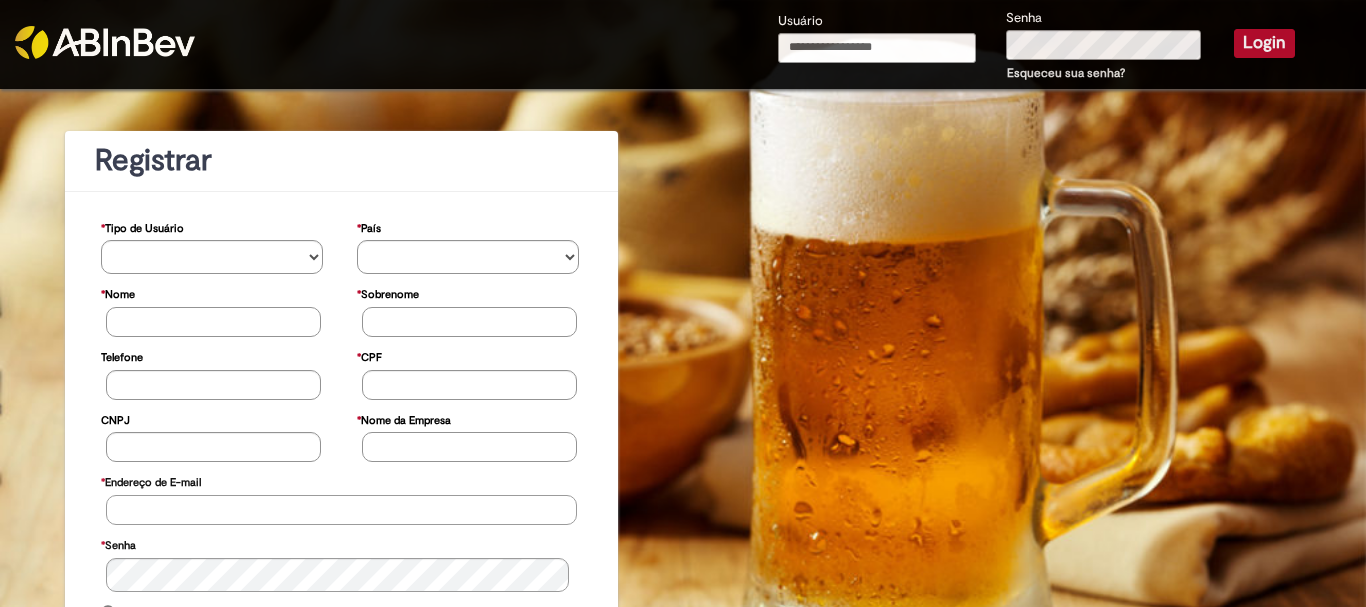 type on "**********" 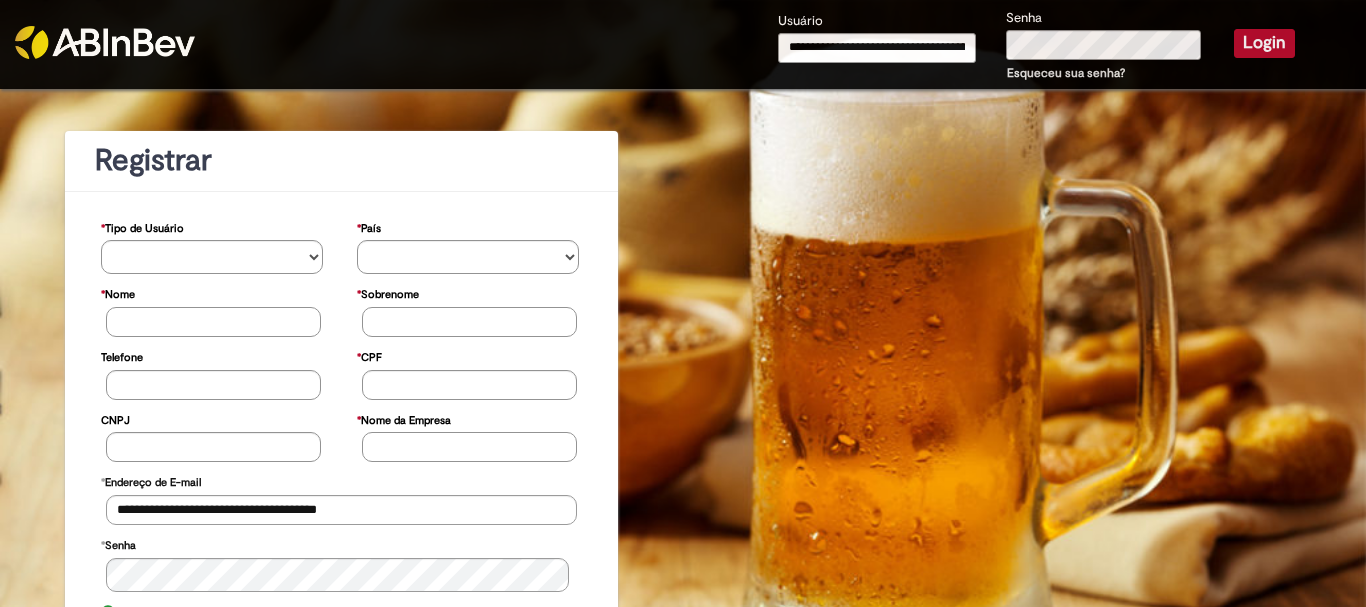 drag, startPoint x: 844, startPoint y: 45, endPoint x: 609, endPoint y: 43, distance: 235.00851 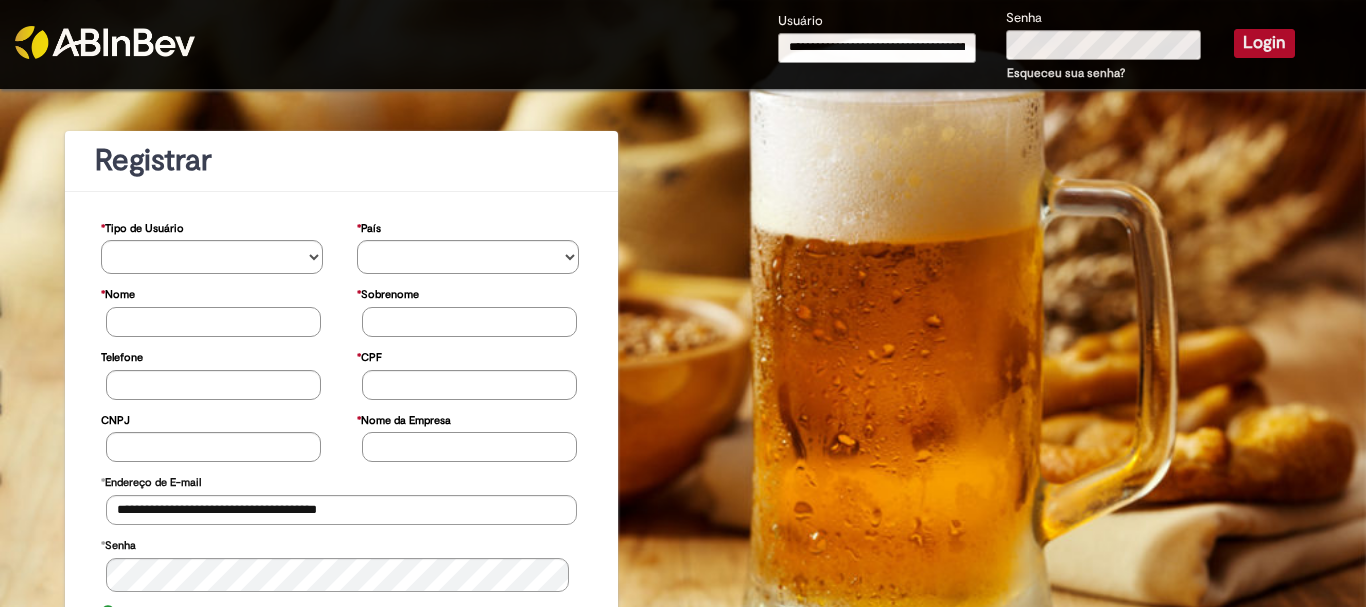 type on "**********" 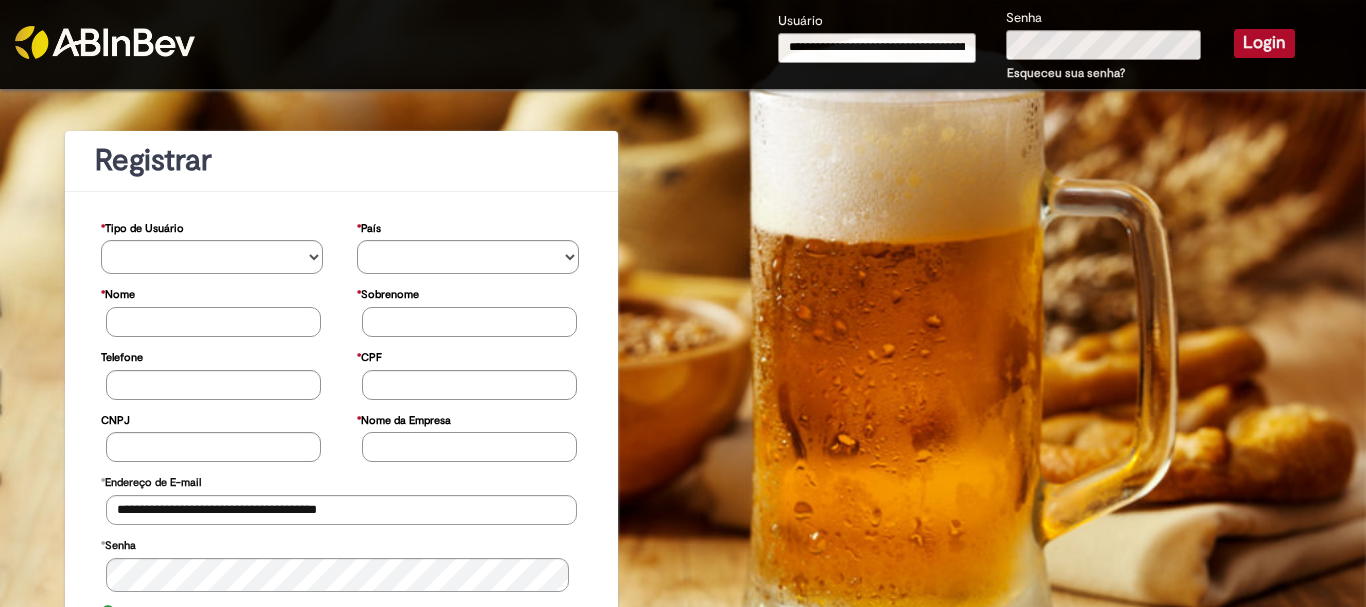 click on "Login" at bounding box center [1264, 43] 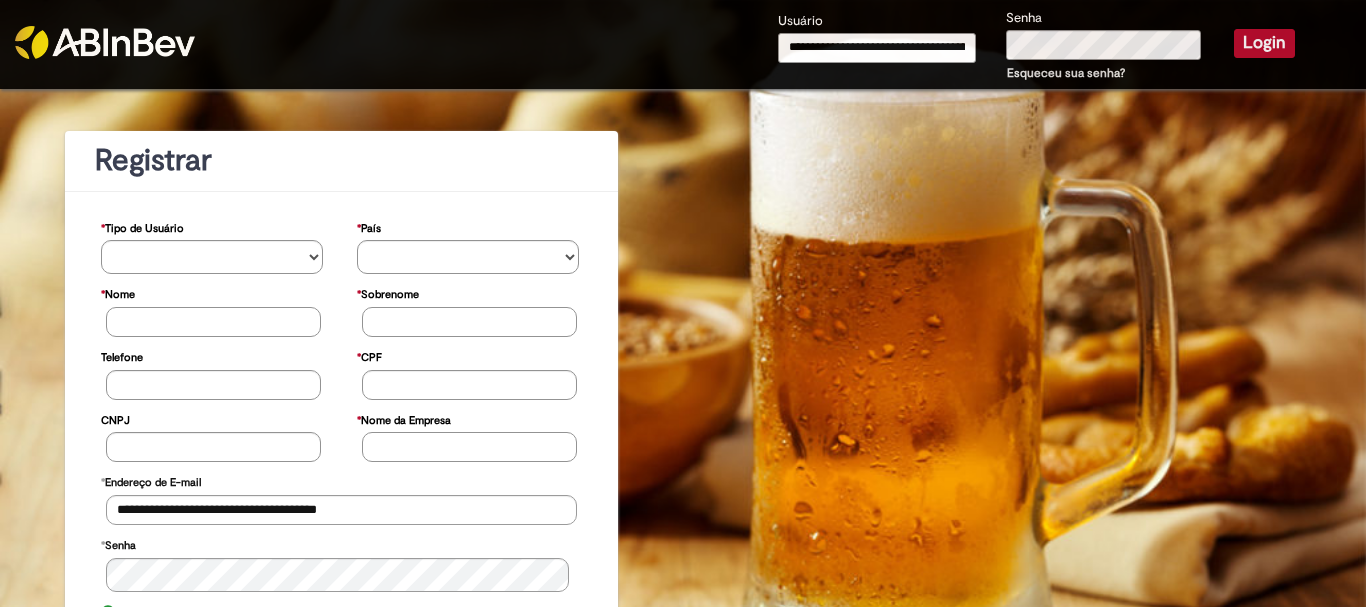 type 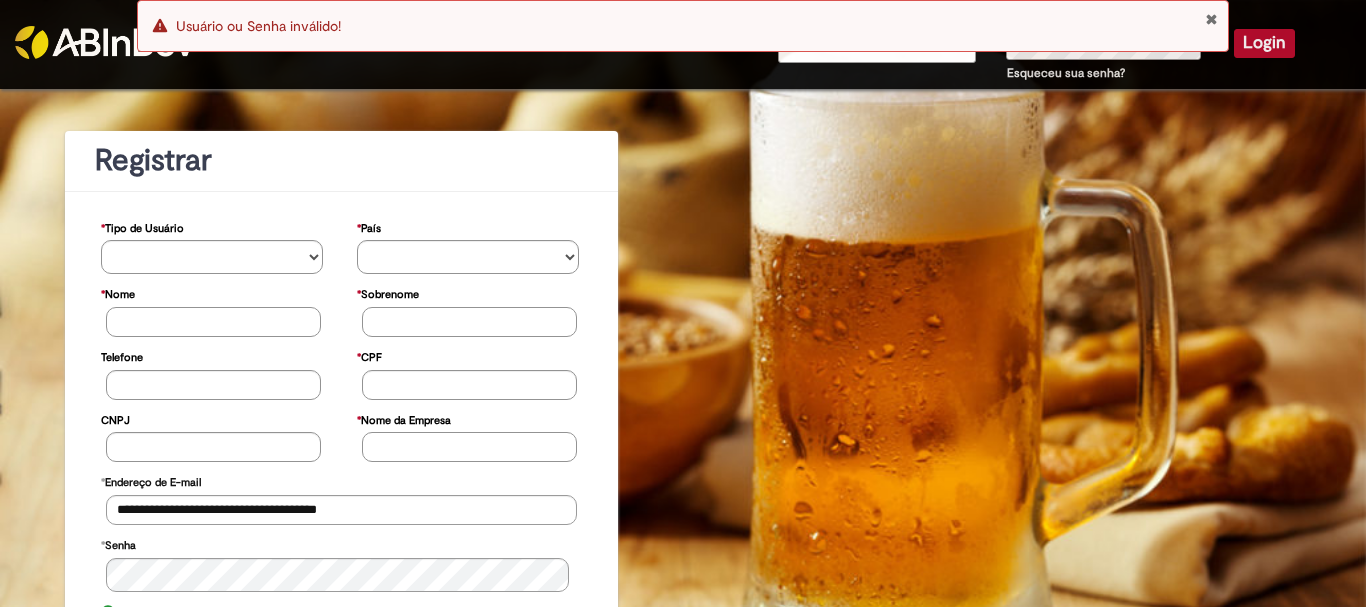 click on "Esqueceu sua senha?" at bounding box center [1066, 73] 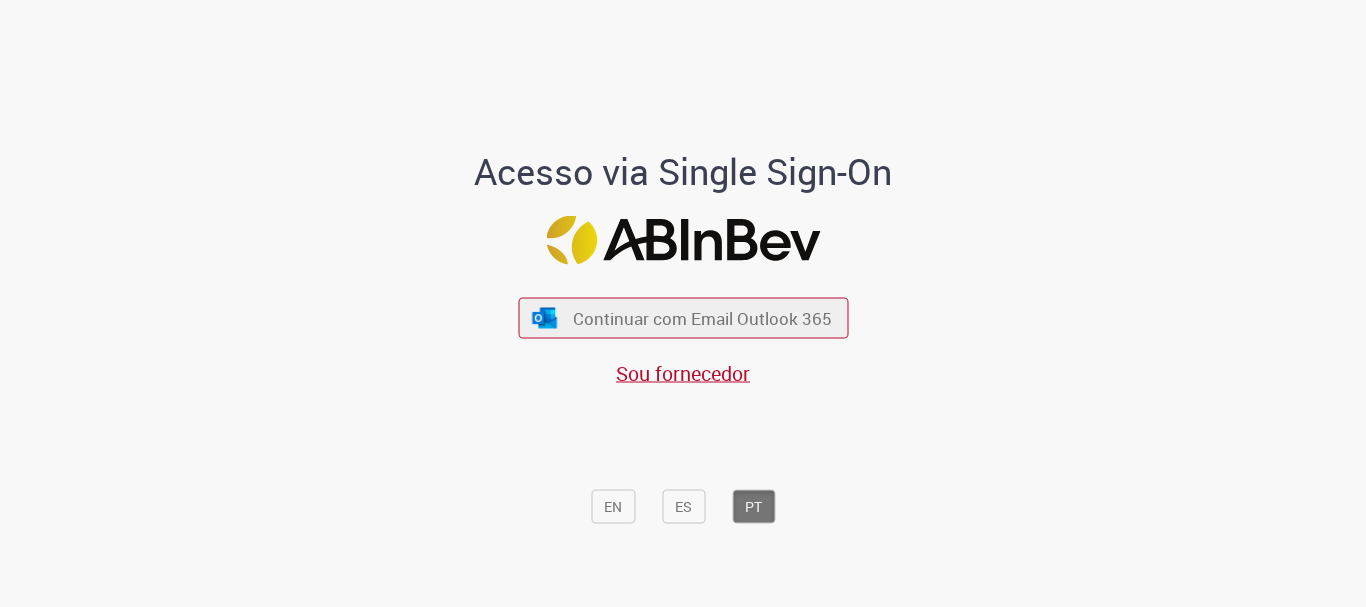 scroll, scrollTop: 0, scrollLeft: 0, axis: both 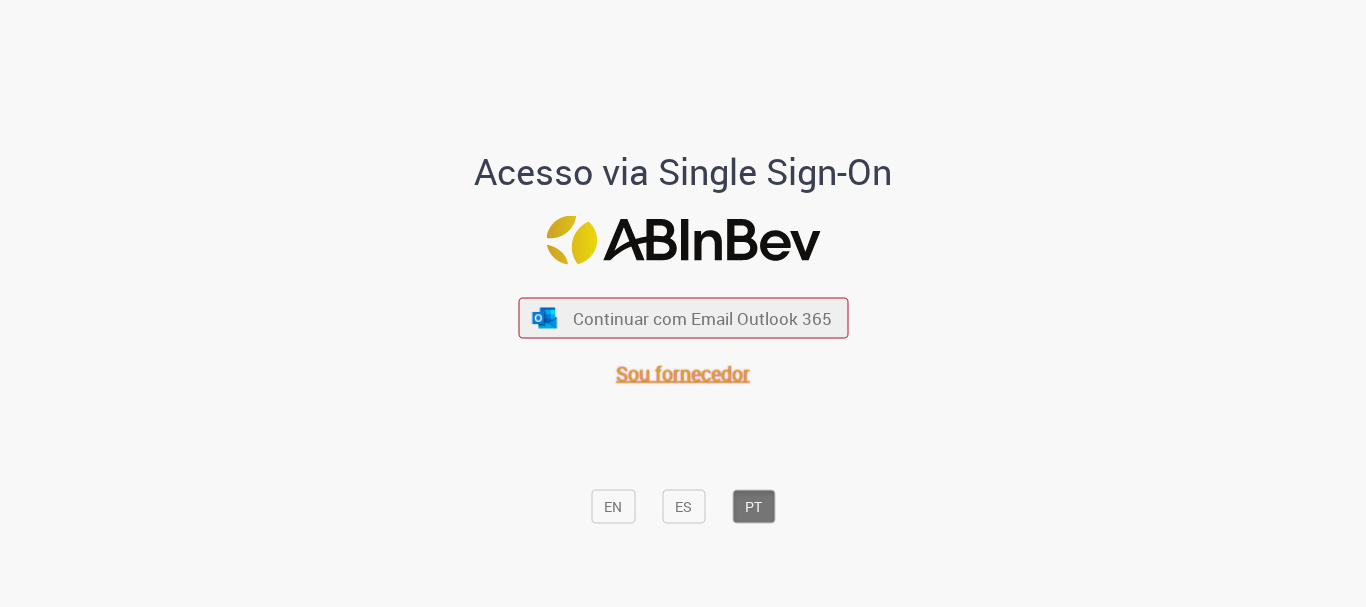 click on "Sou fornecedor" at bounding box center (683, 373) 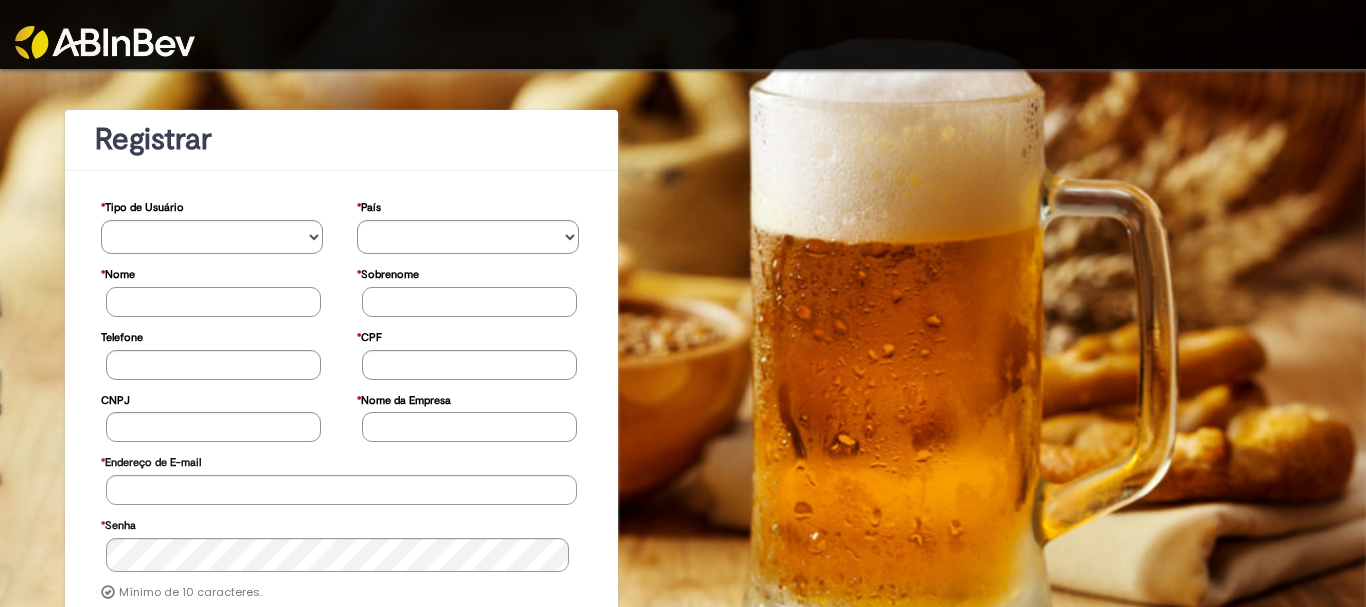 scroll, scrollTop: 0, scrollLeft: 0, axis: both 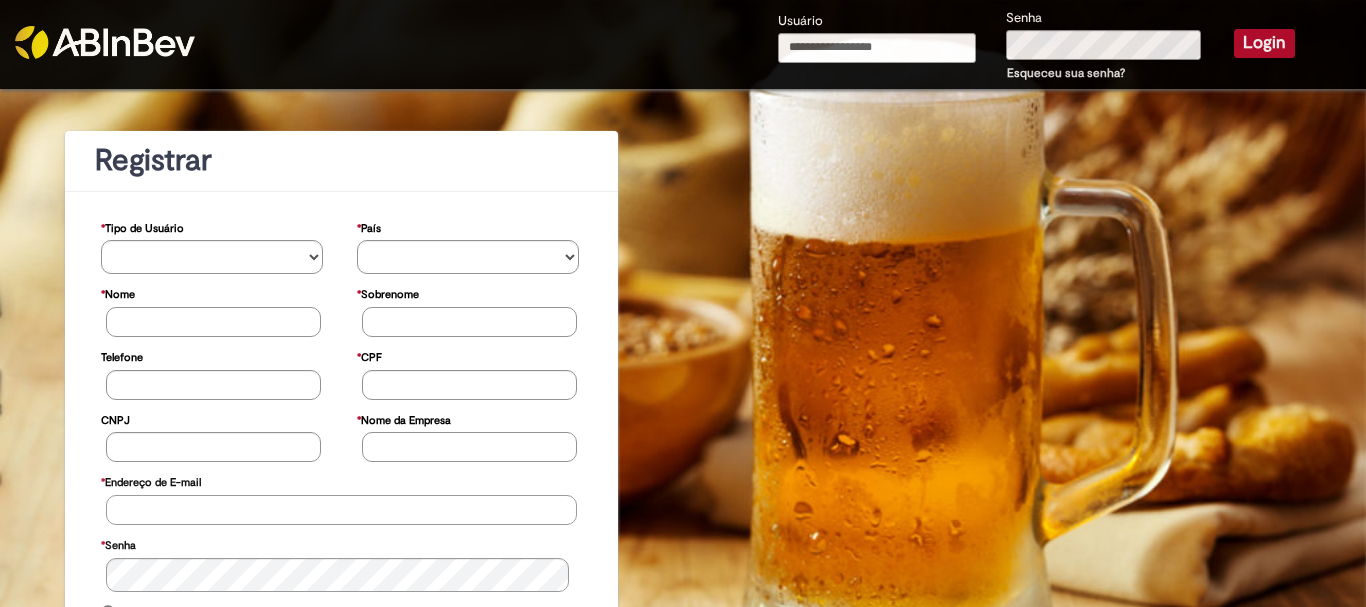 type on "**********" 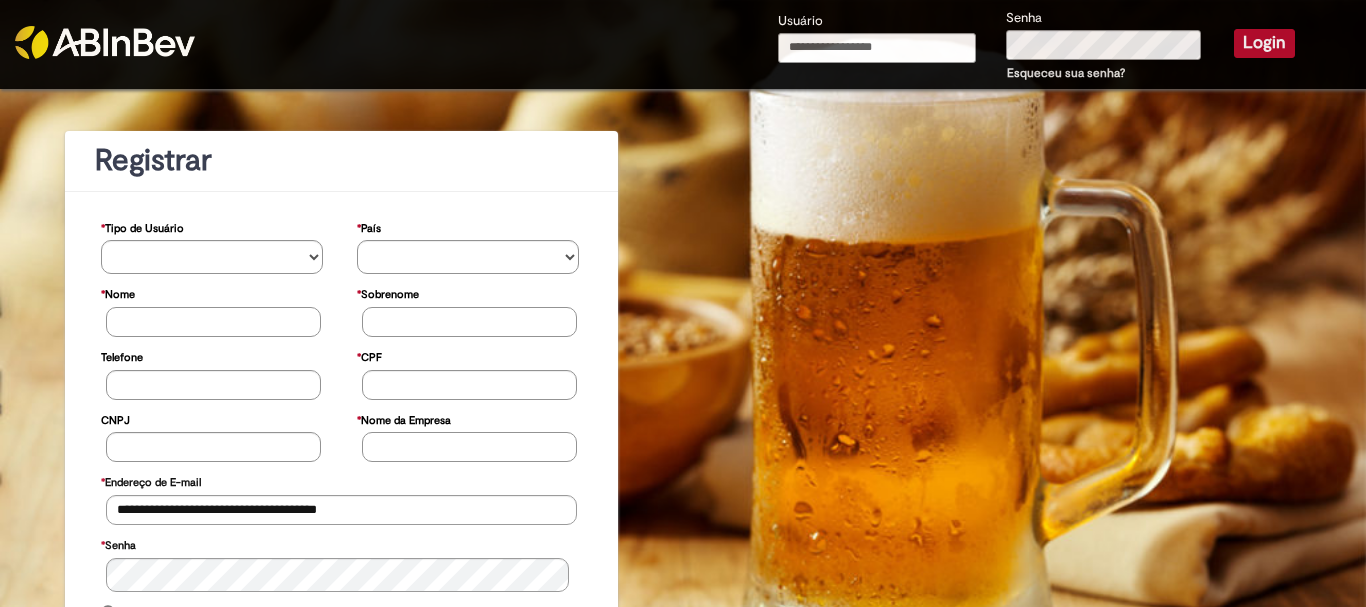 type on "**********" 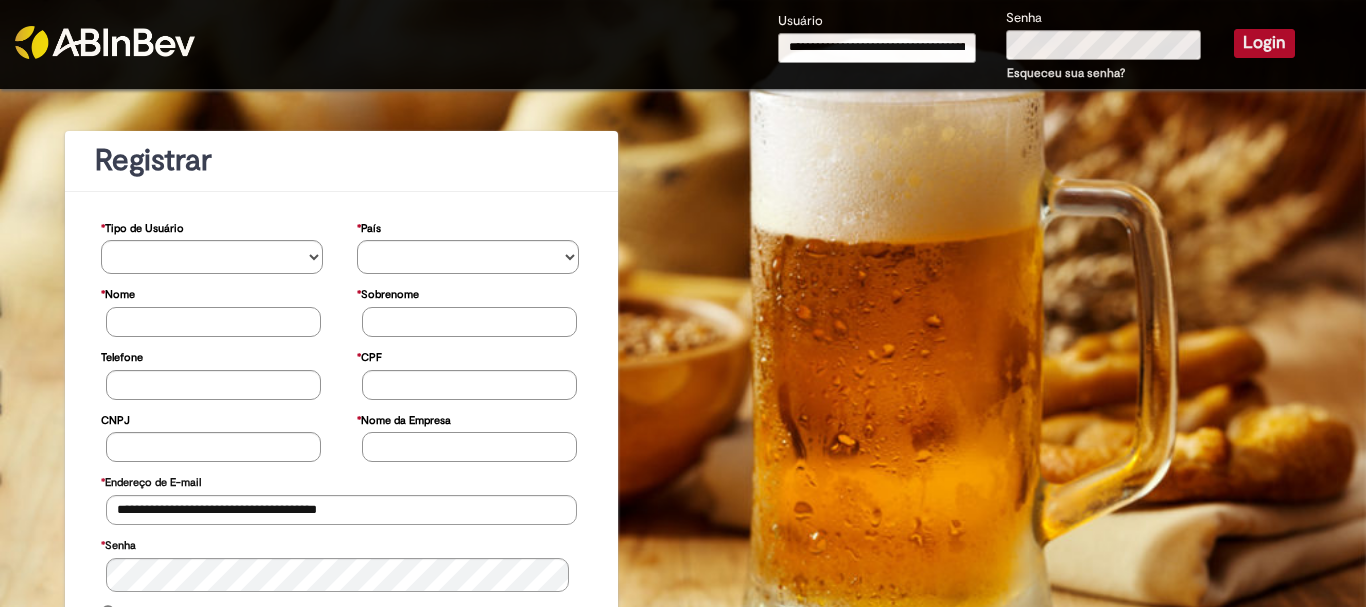 click on "Login" at bounding box center [1264, 43] 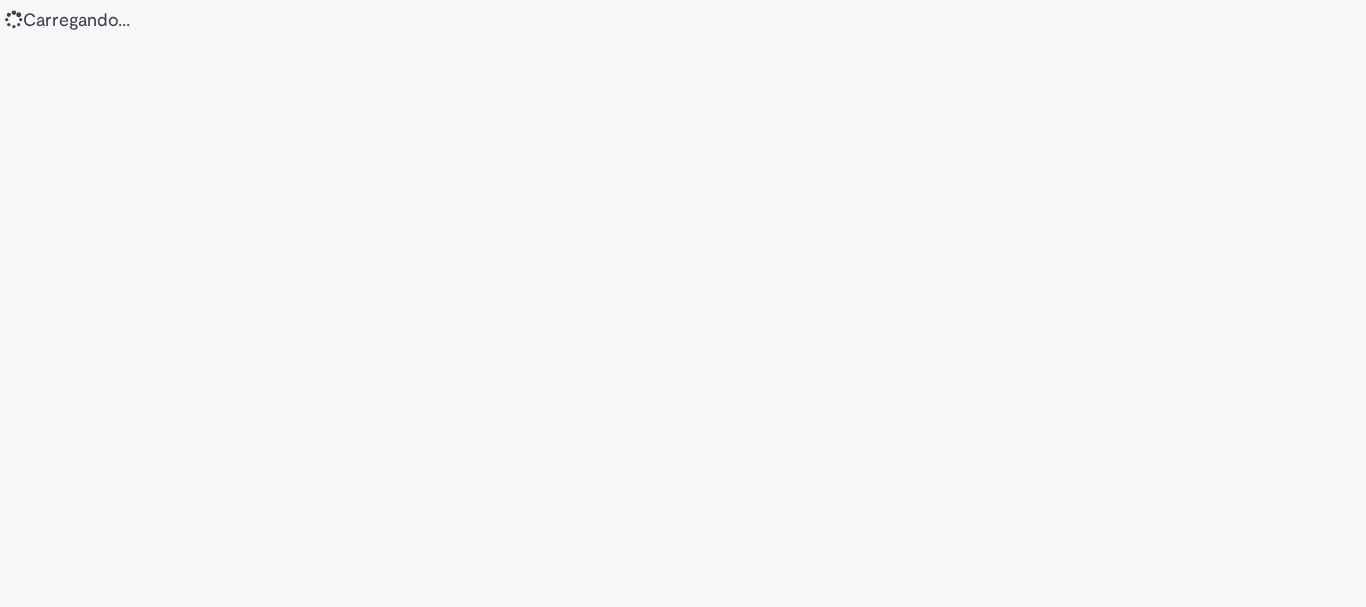 scroll, scrollTop: 0, scrollLeft: 0, axis: both 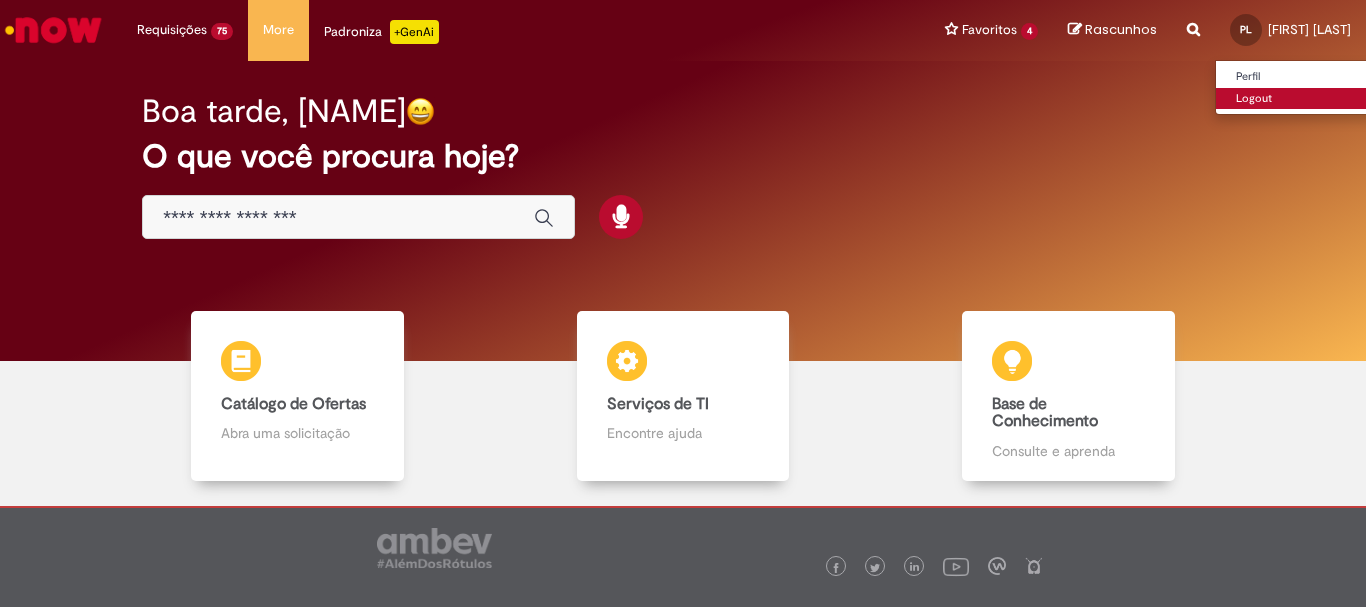 click on "Logout" at bounding box center [1295, 99] 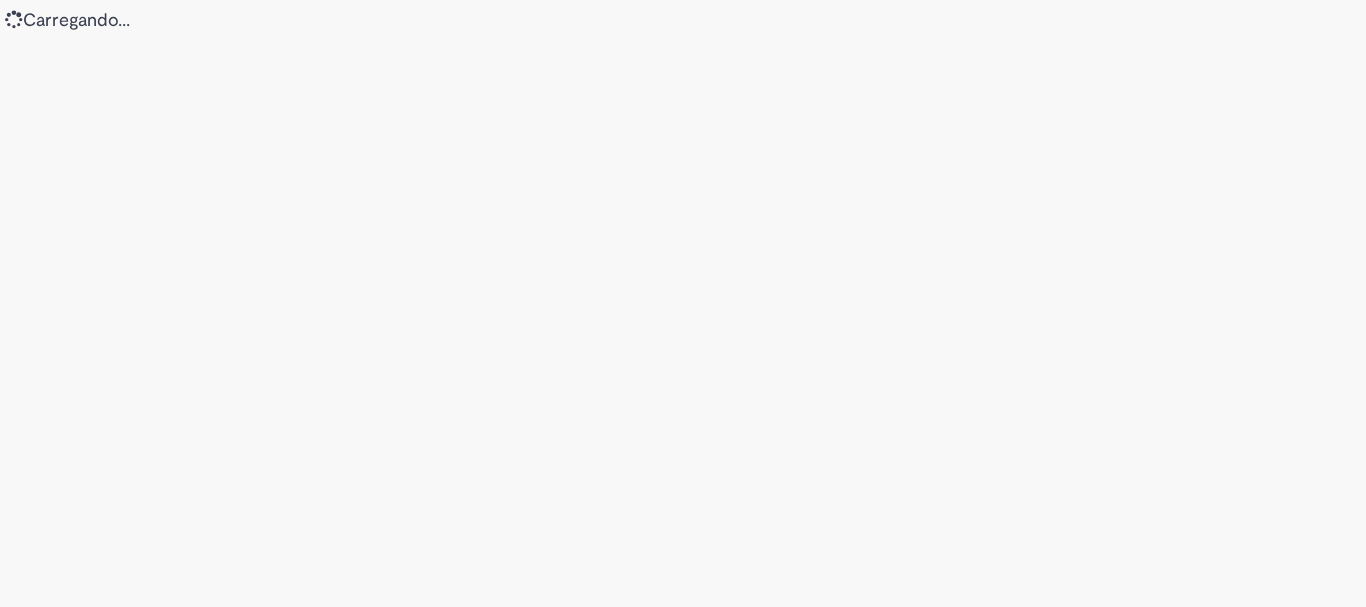 scroll, scrollTop: 0, scrollLeft: 0, axis: both 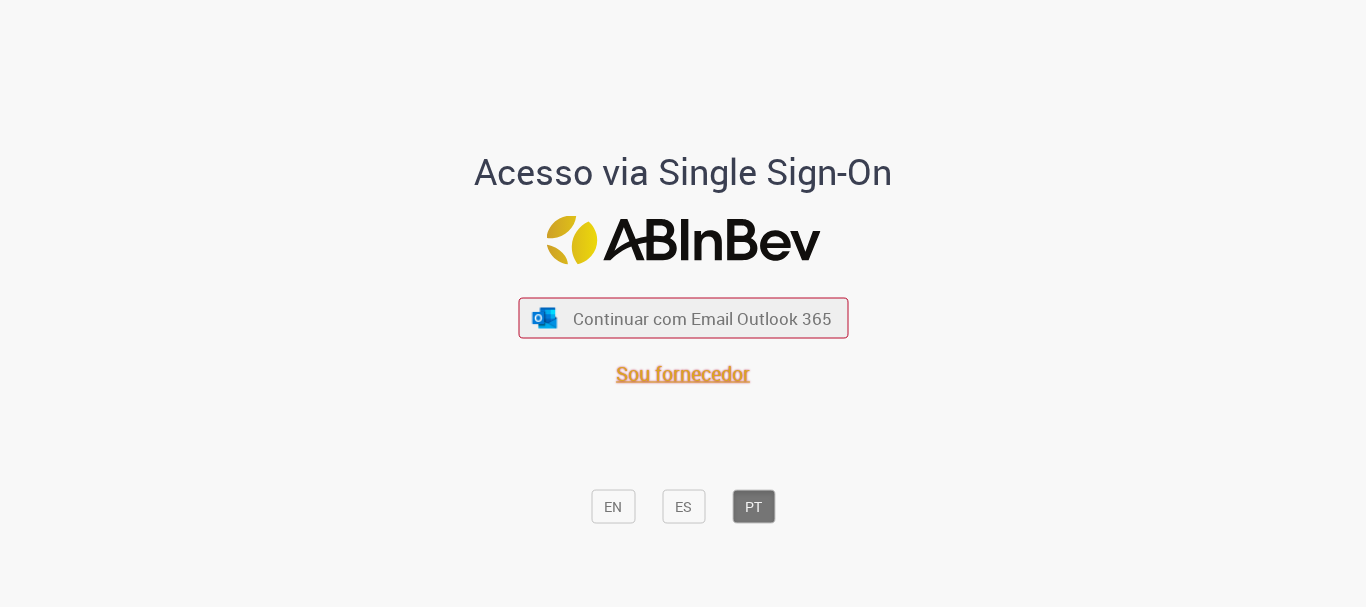 click on "Sou fornecedor" at bounding box center [683, 373] 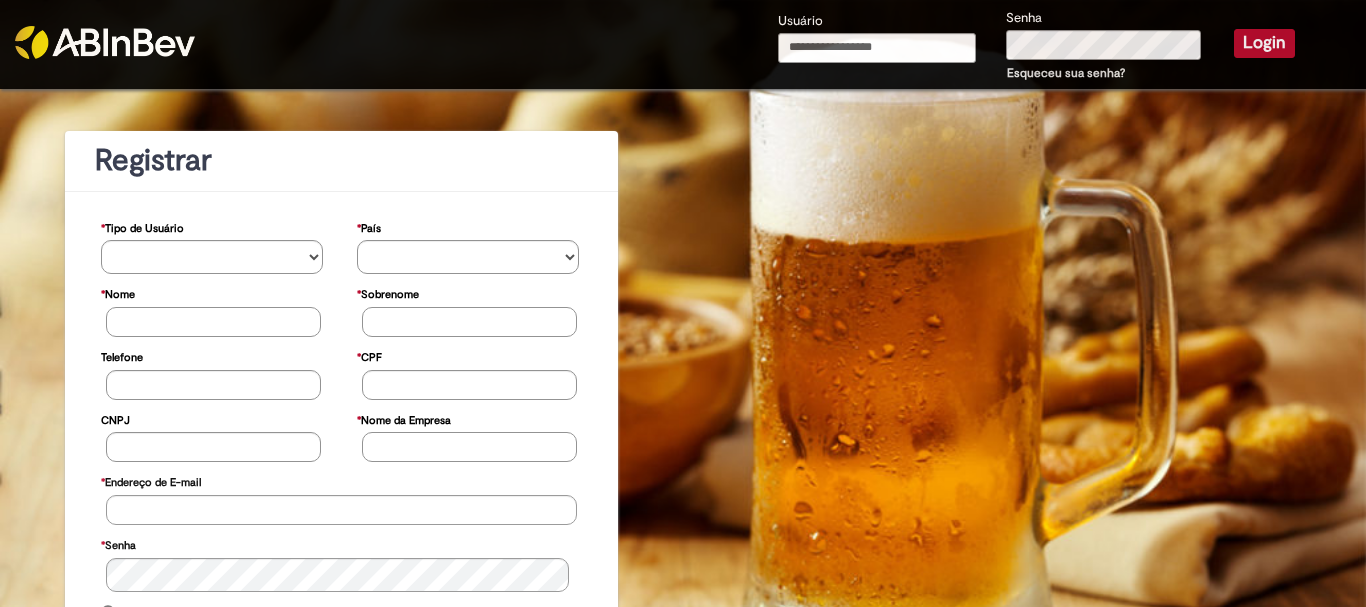 scroll, scrollTop: 0, scrollLeft: 0, axis: both 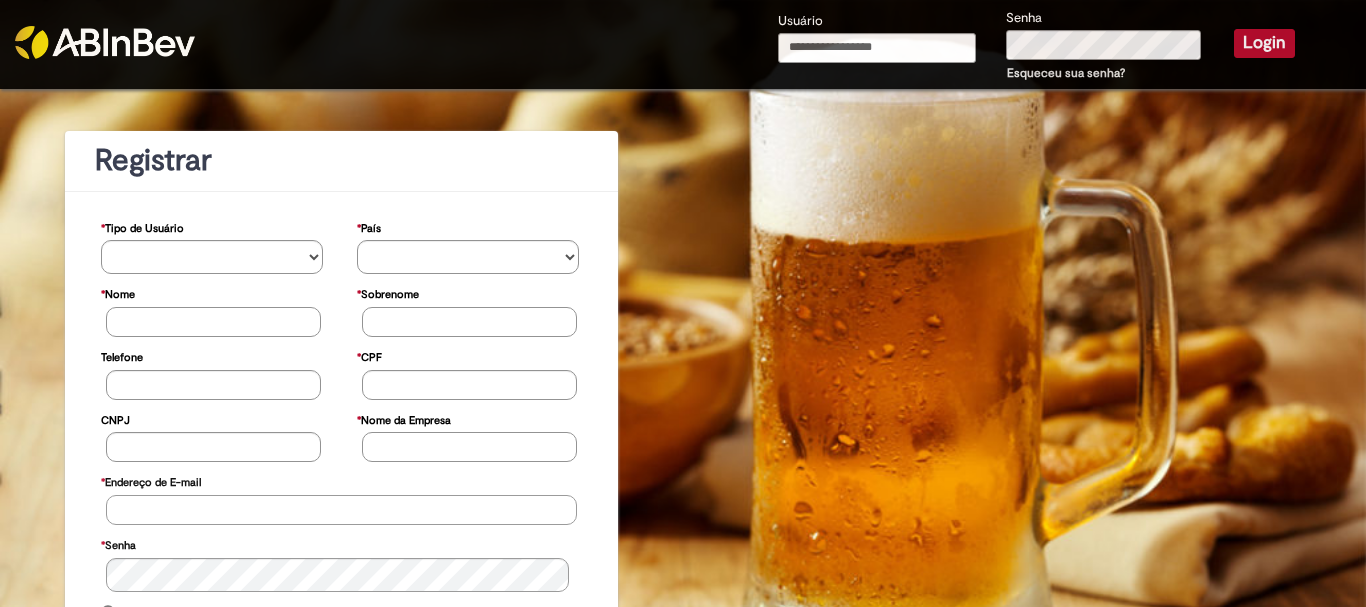 type on "**********" 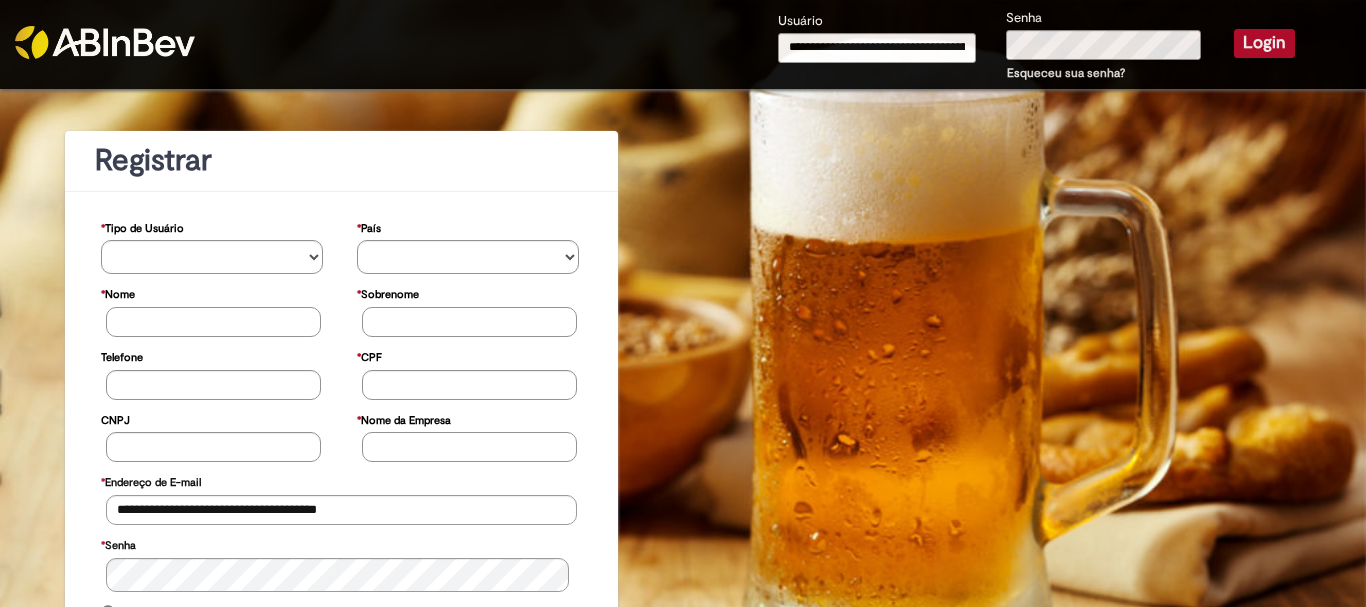 click on "**********" at bounding box center (877, 48) 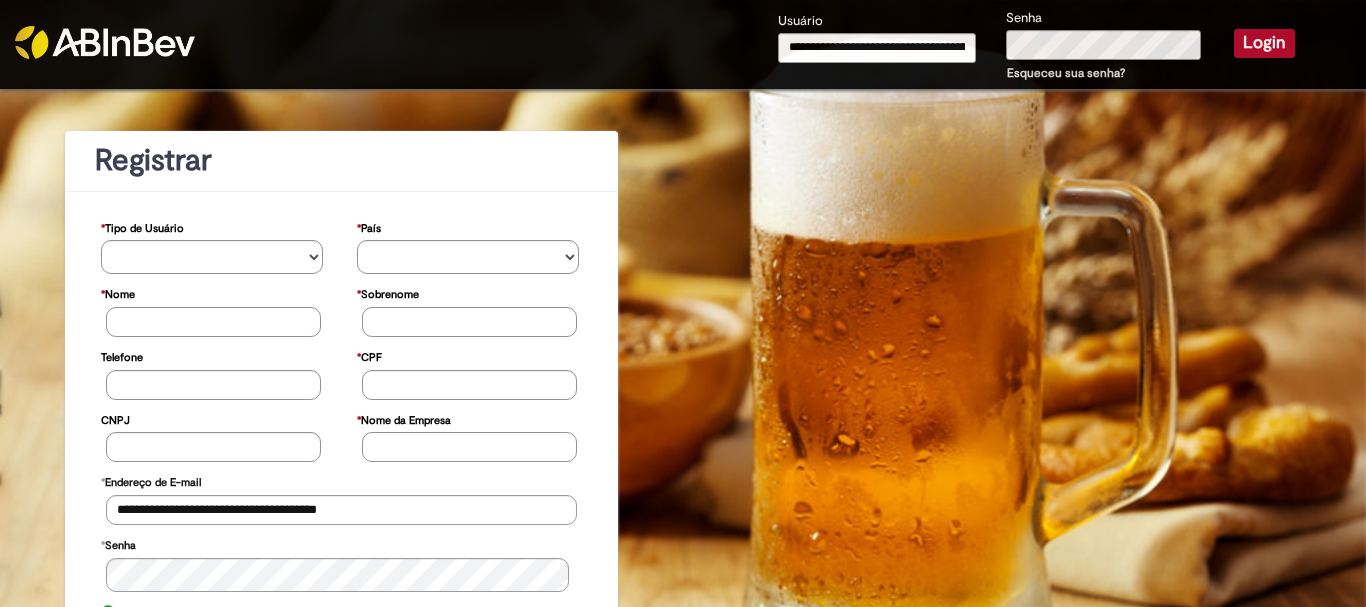 click on "**********" at bounding box center (877, 48) 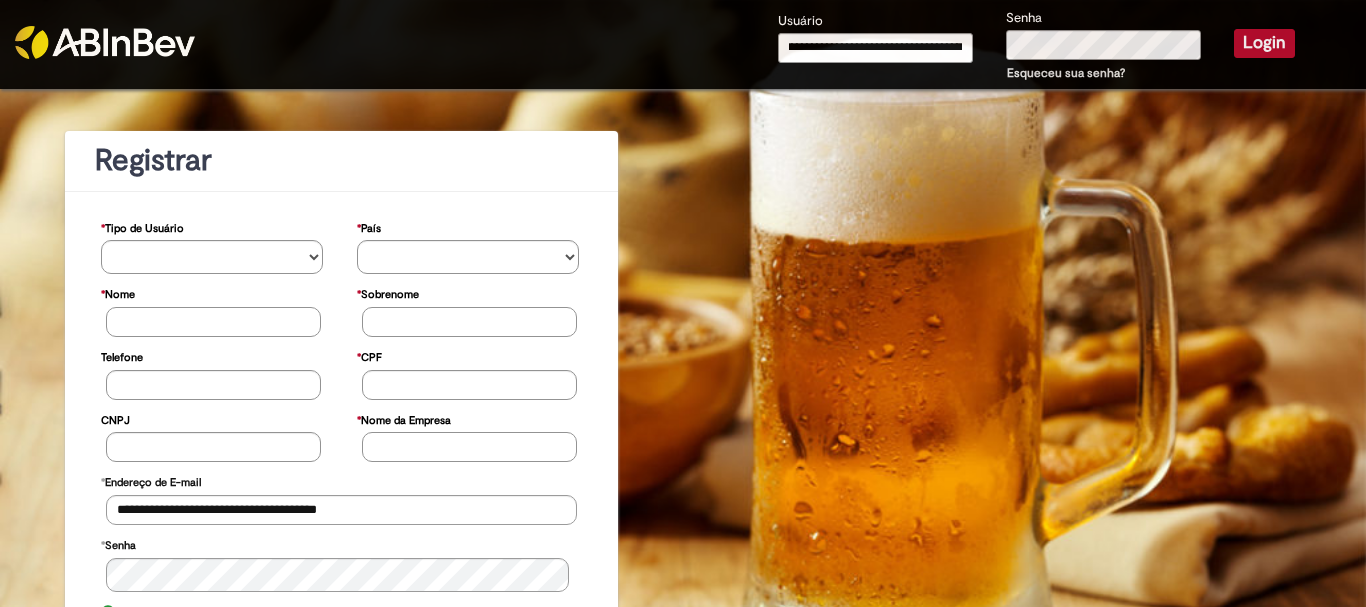 scroll, scrollTop: 0, scrollLeft: 0, axis: both 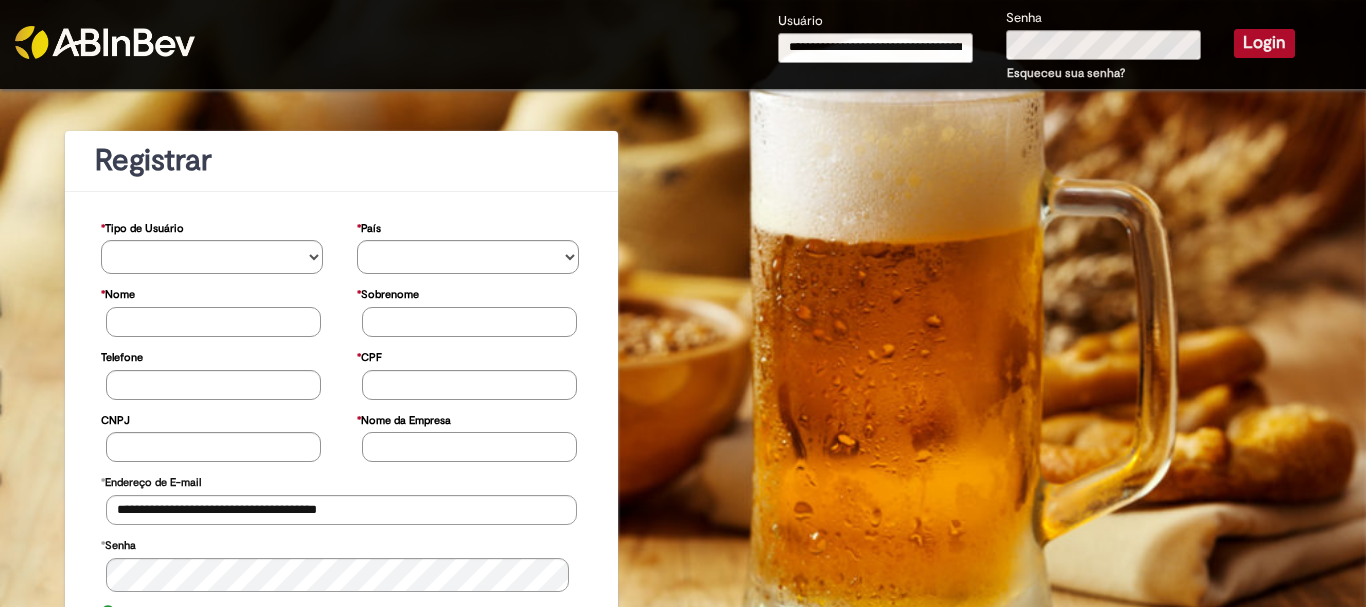 type on "**********" 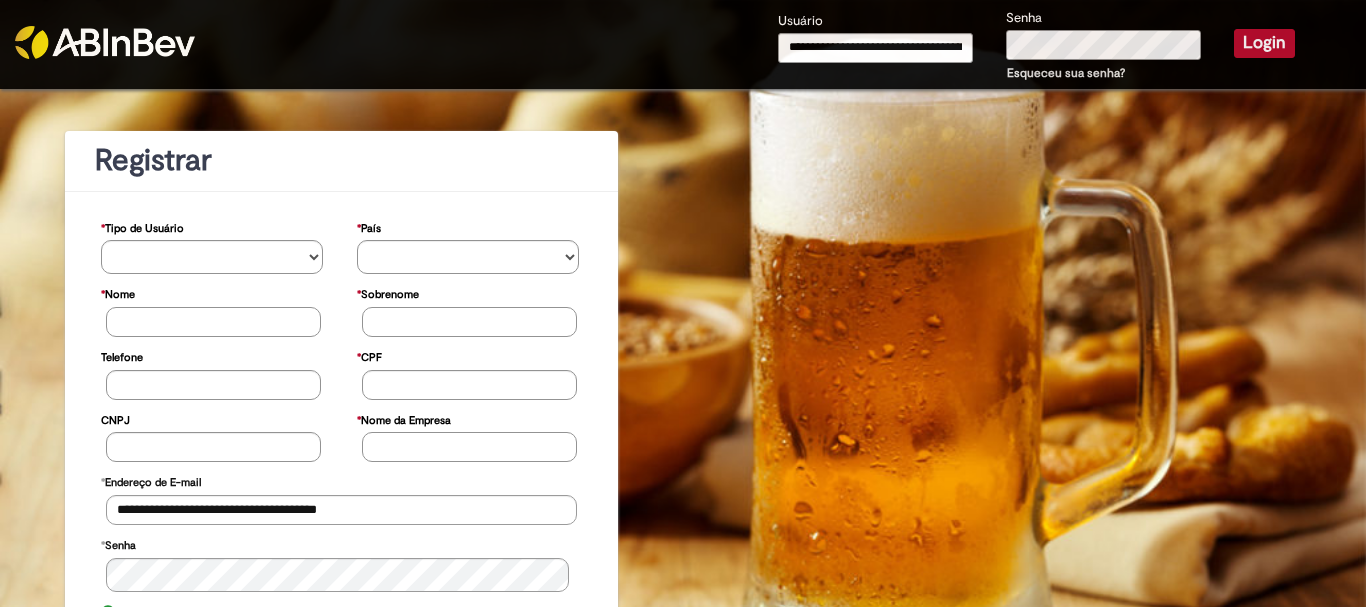 click on "**********" at bounding box center [854, 44] 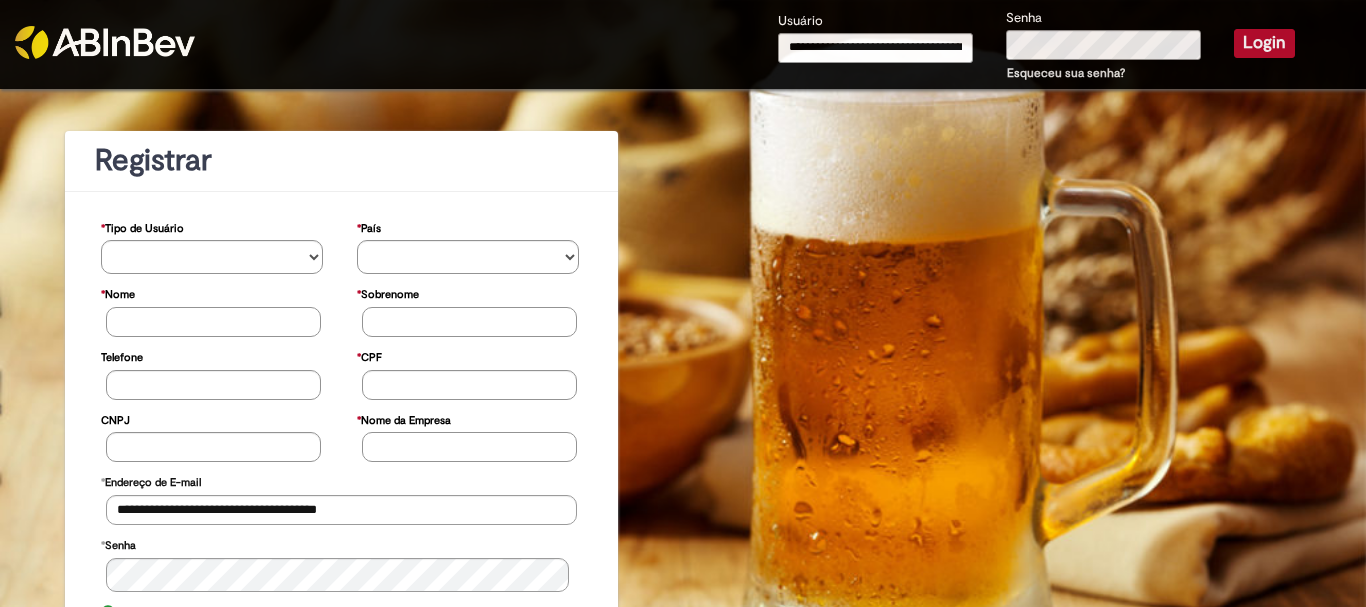 click on "Login" at bounding box center (1264, 43) 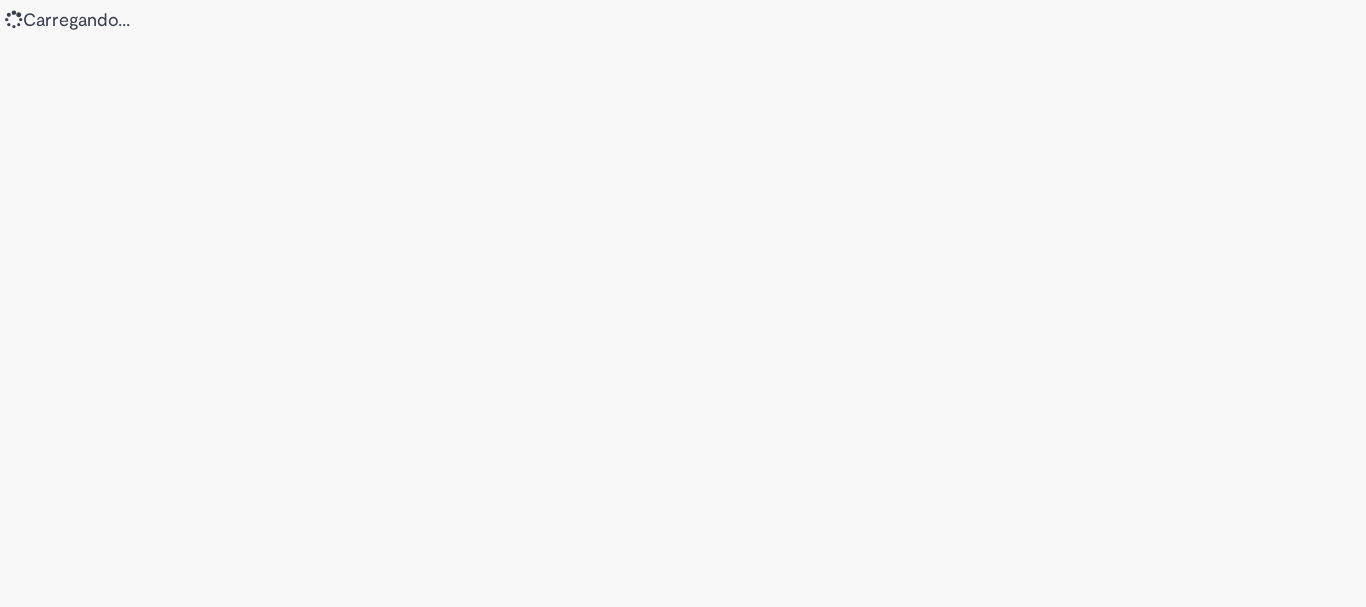 scroll, scrollTop: 0, scrollLeft: 0, axis: both 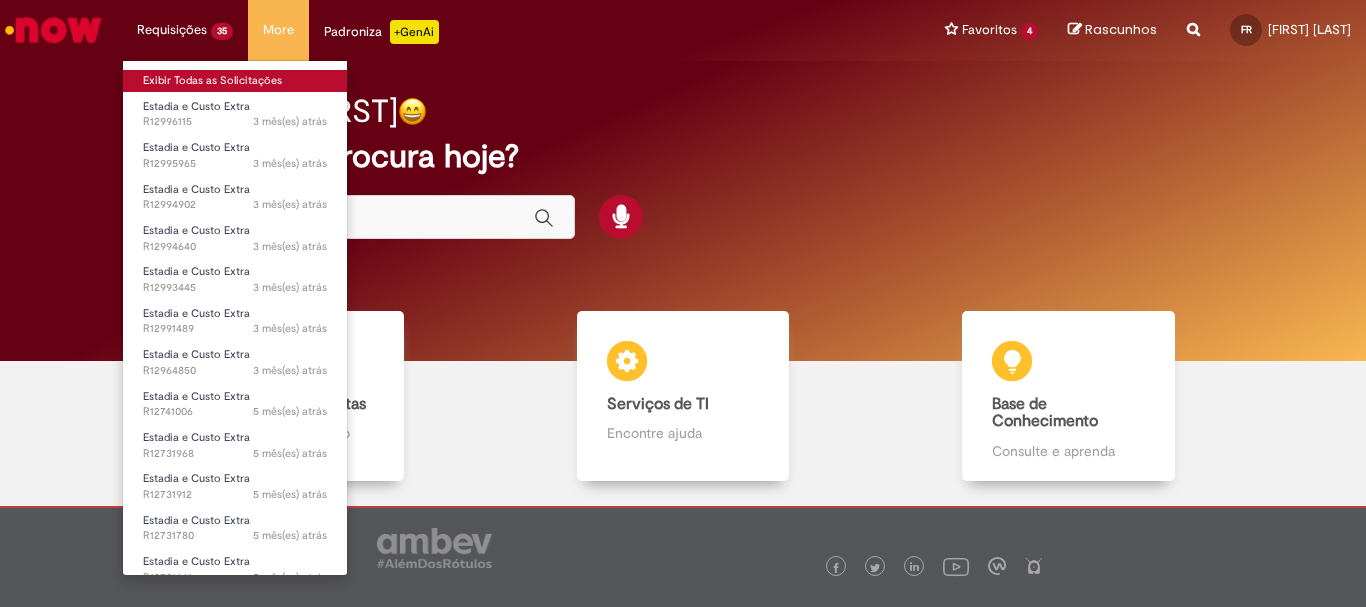 click on "Exibir Todas as Solicitações" at bounding box center (235, 81) 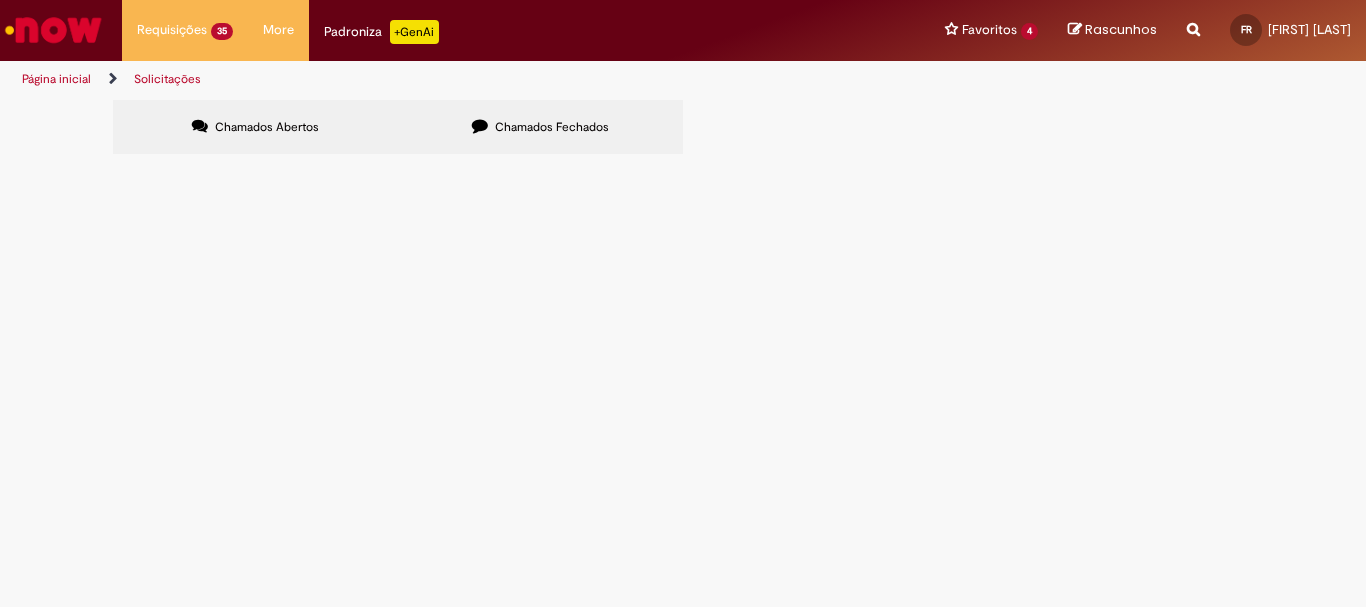 scroll, scrollTop: 438, scrollLeft: 0, axis: vertical 